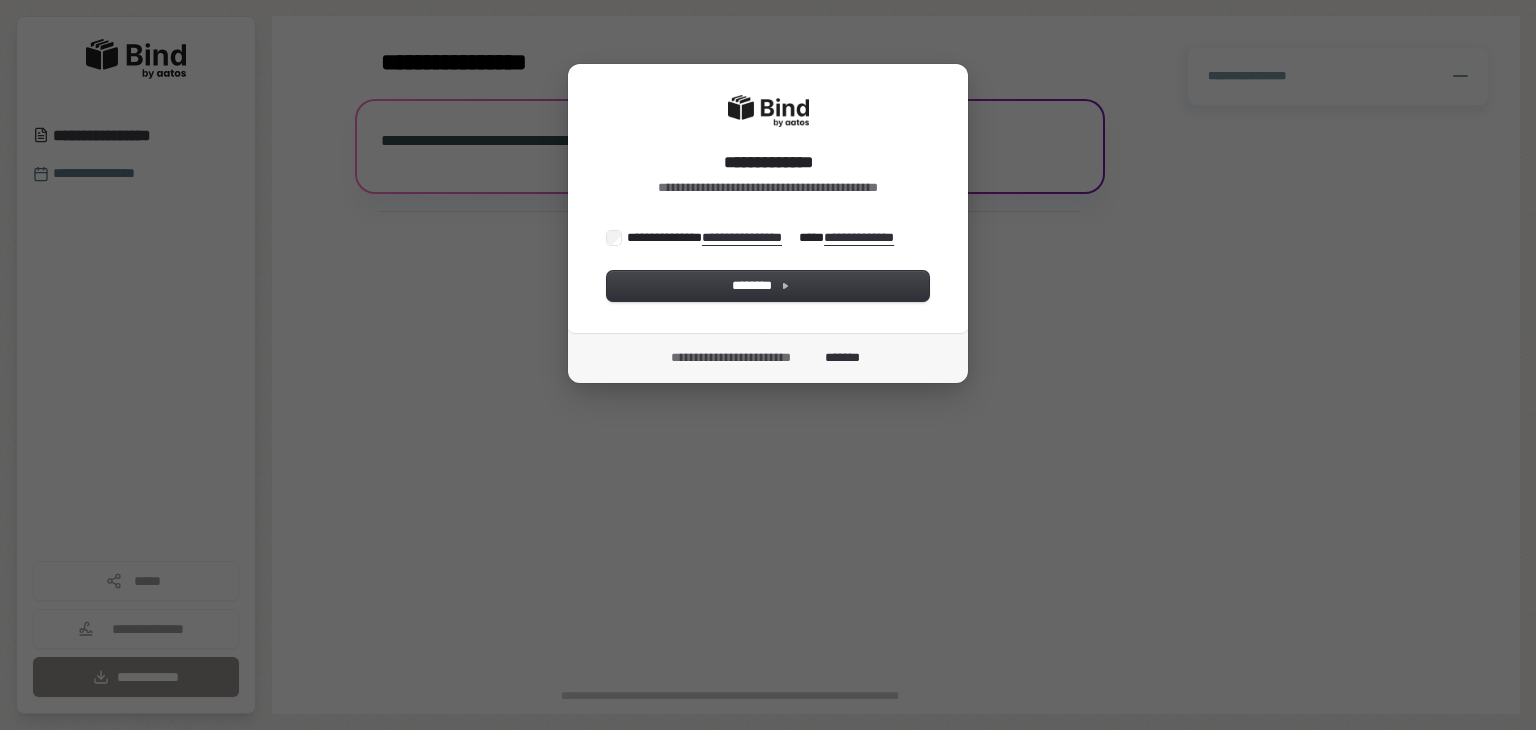 scroll, scrollTop: 0, scrollLeft: 0, axis: both 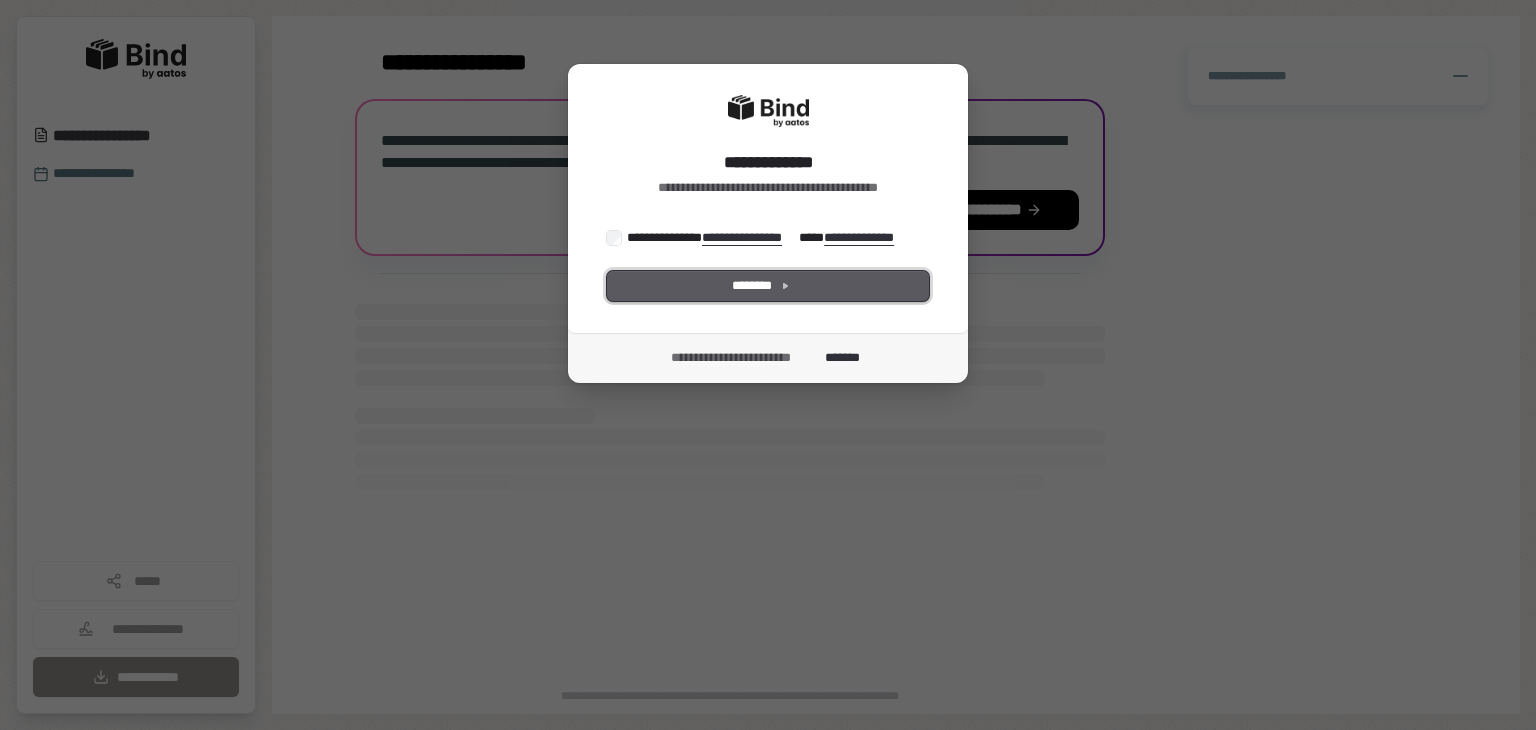 click on "********" at bounding box center (768, 286) 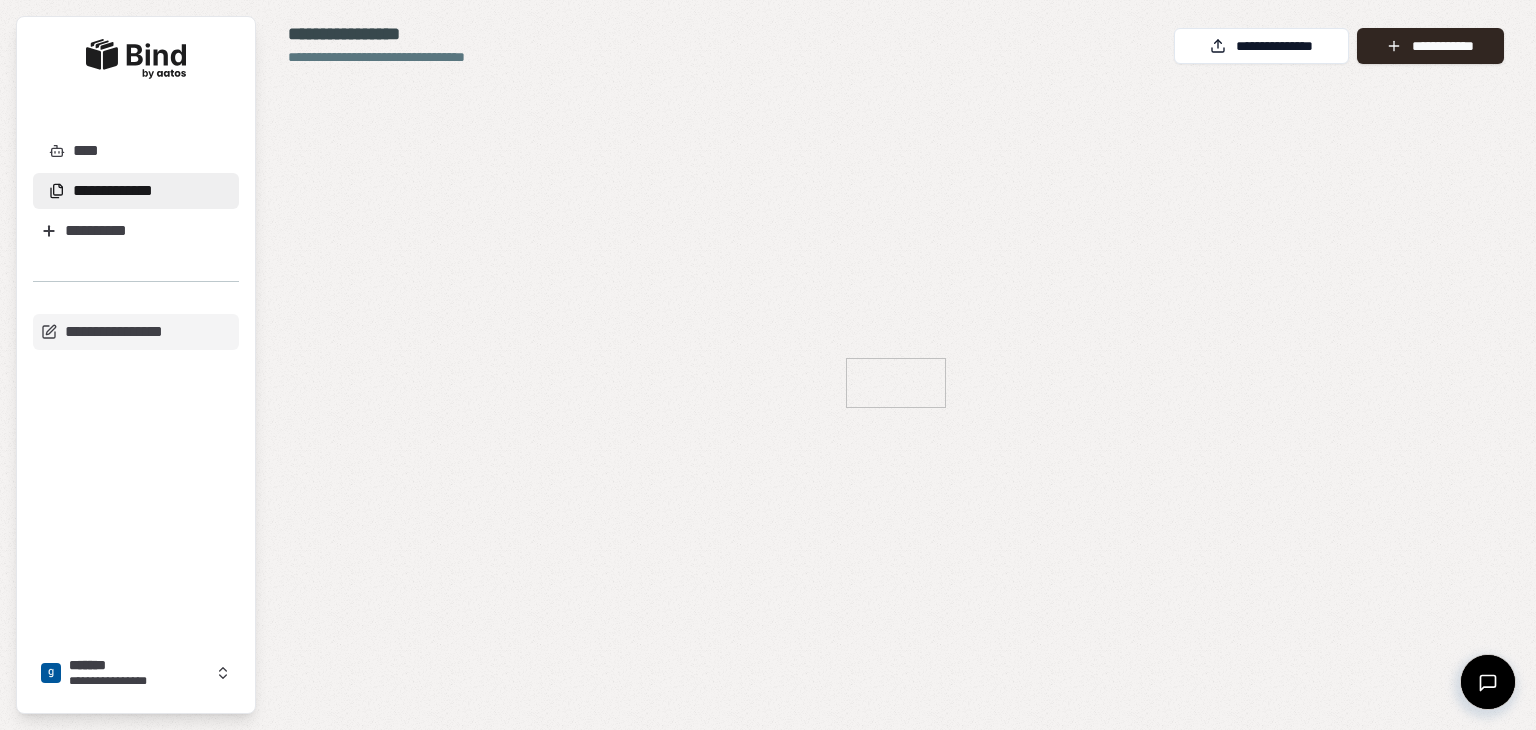scroll, scrollTop: 0, scrollLeft: 0, axis: both 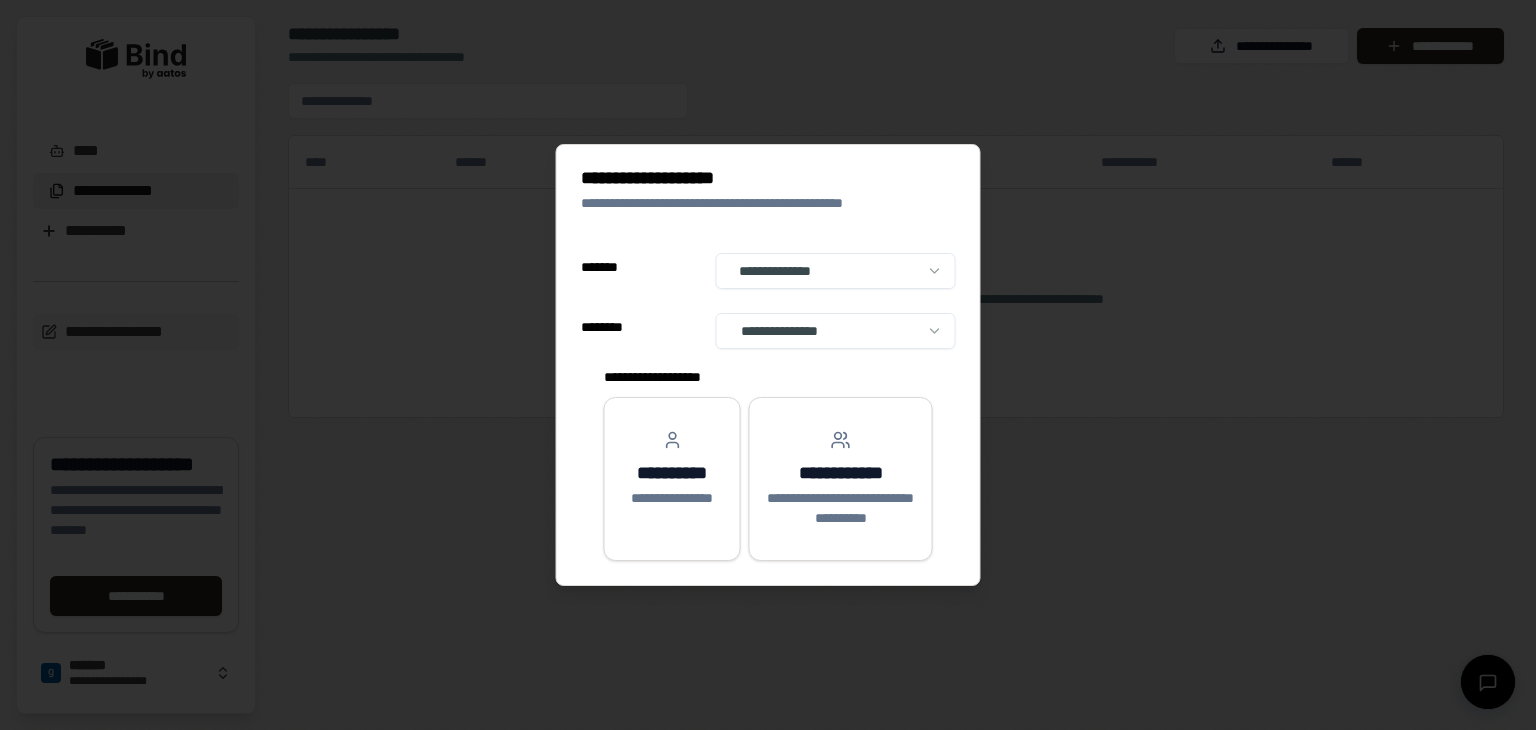 select on "**" 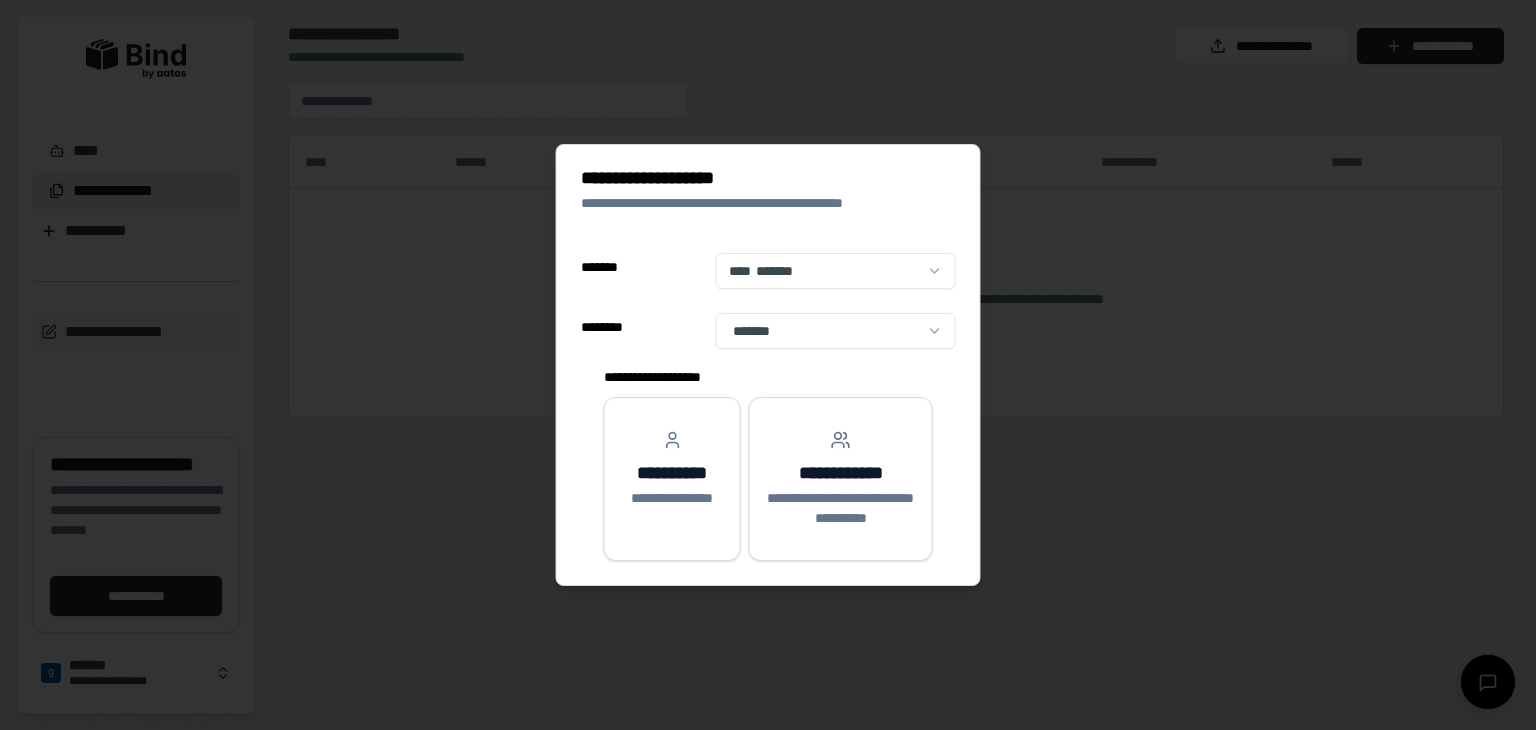click on "[FIRST] [LAST] [EMAIL] [PHONE] [SSN] [CREDIT_CARD] [ADDRESS]" at bounding box center (768, 365) 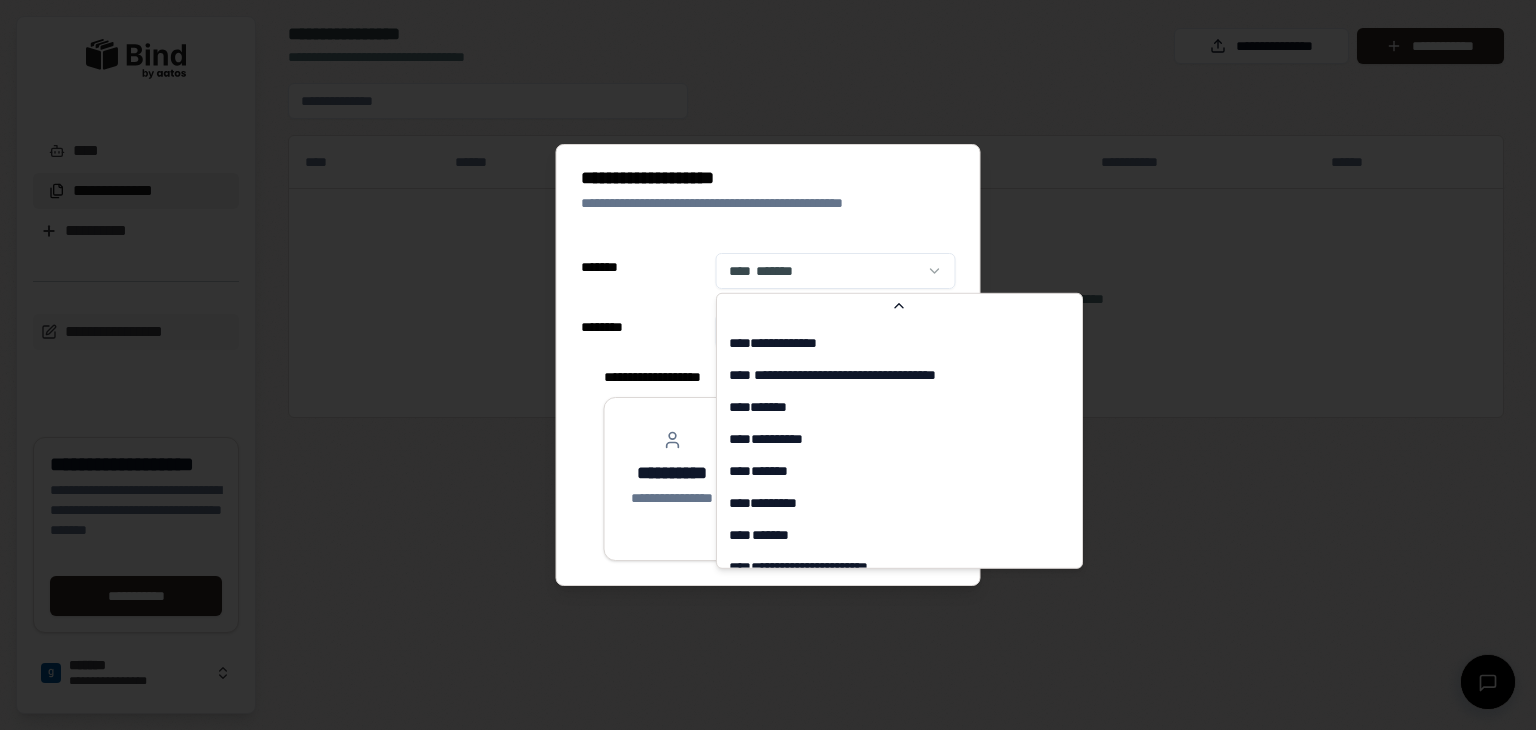 scroll, scrollTop: 7837, scrollLeft: 0, axis: vertical 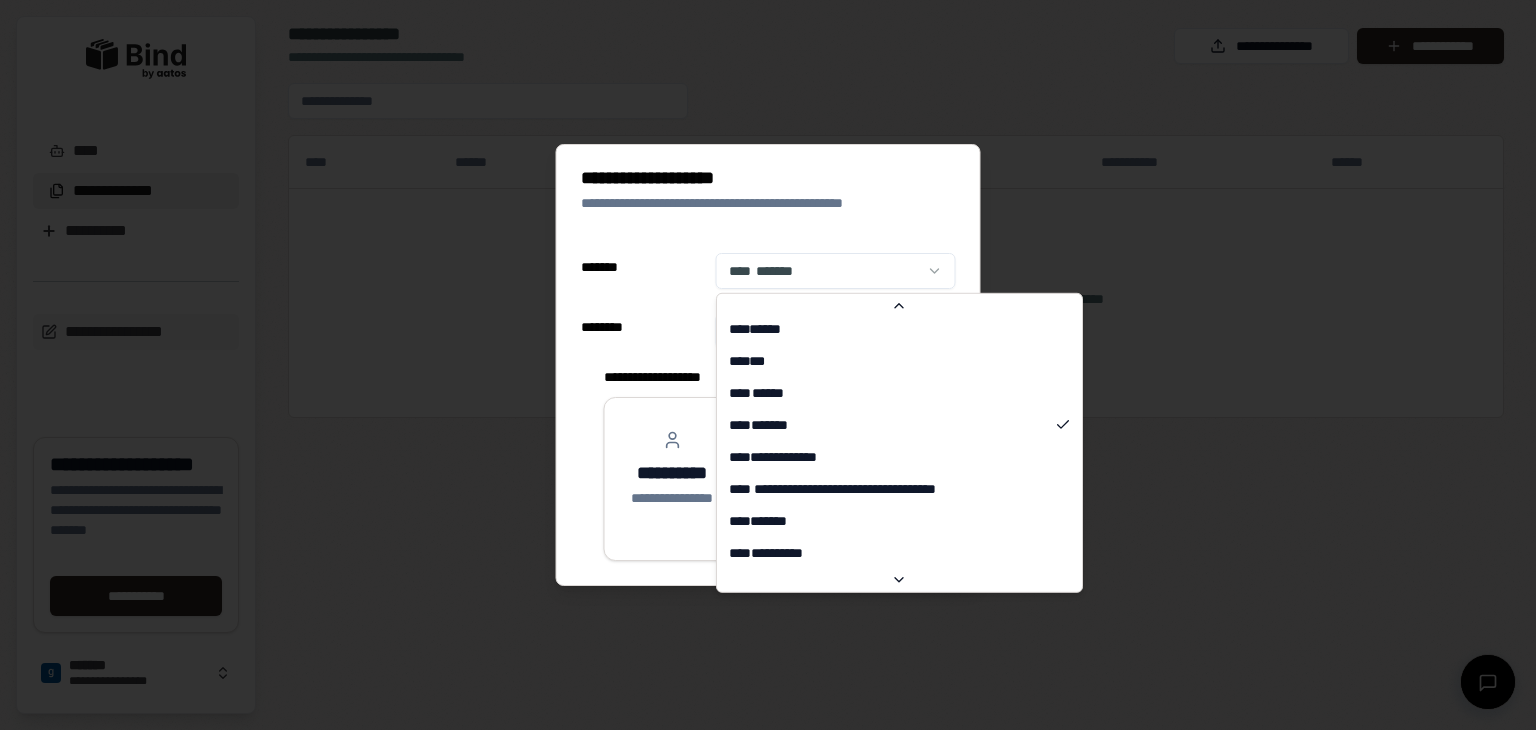 select on "**" 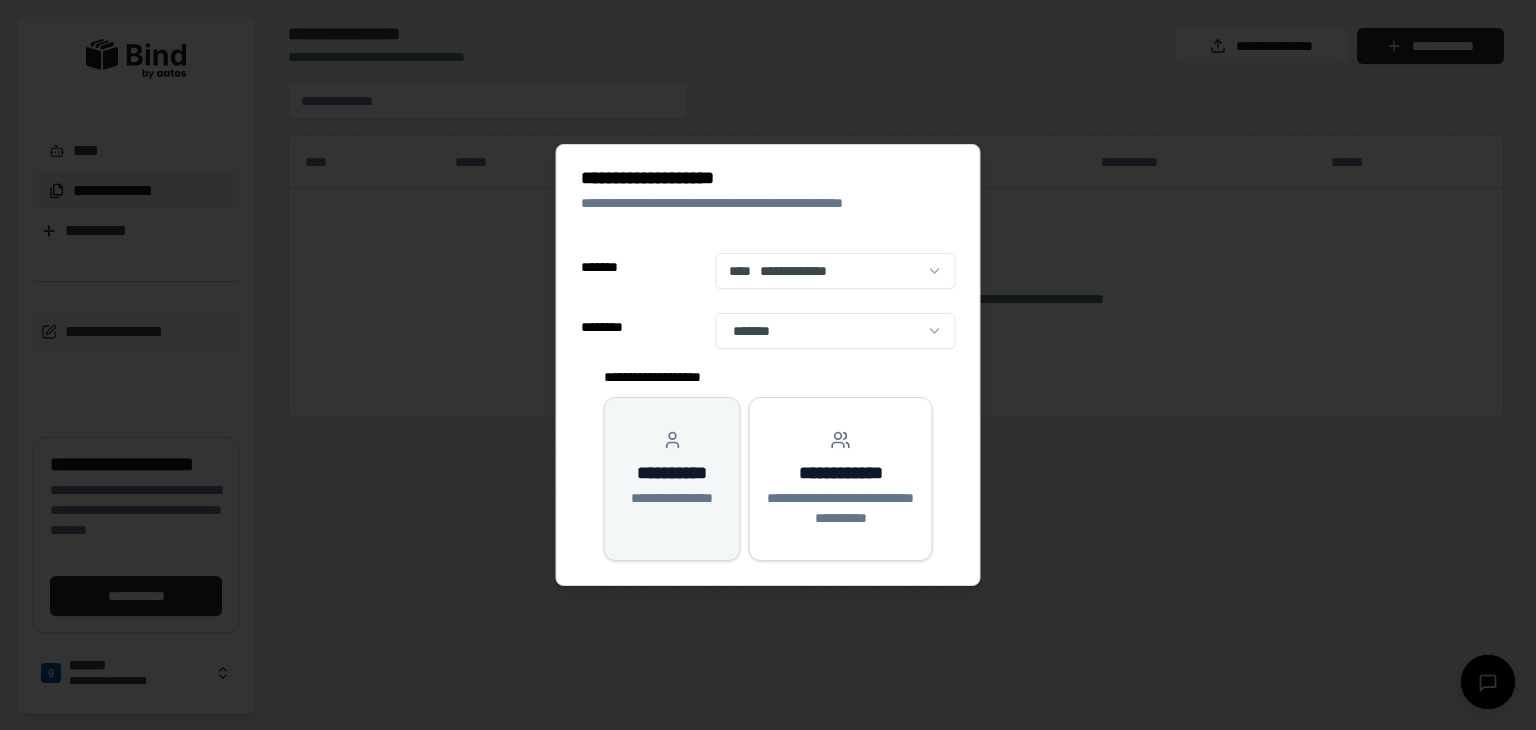 click on "**********" at bounding box center [672, 469] 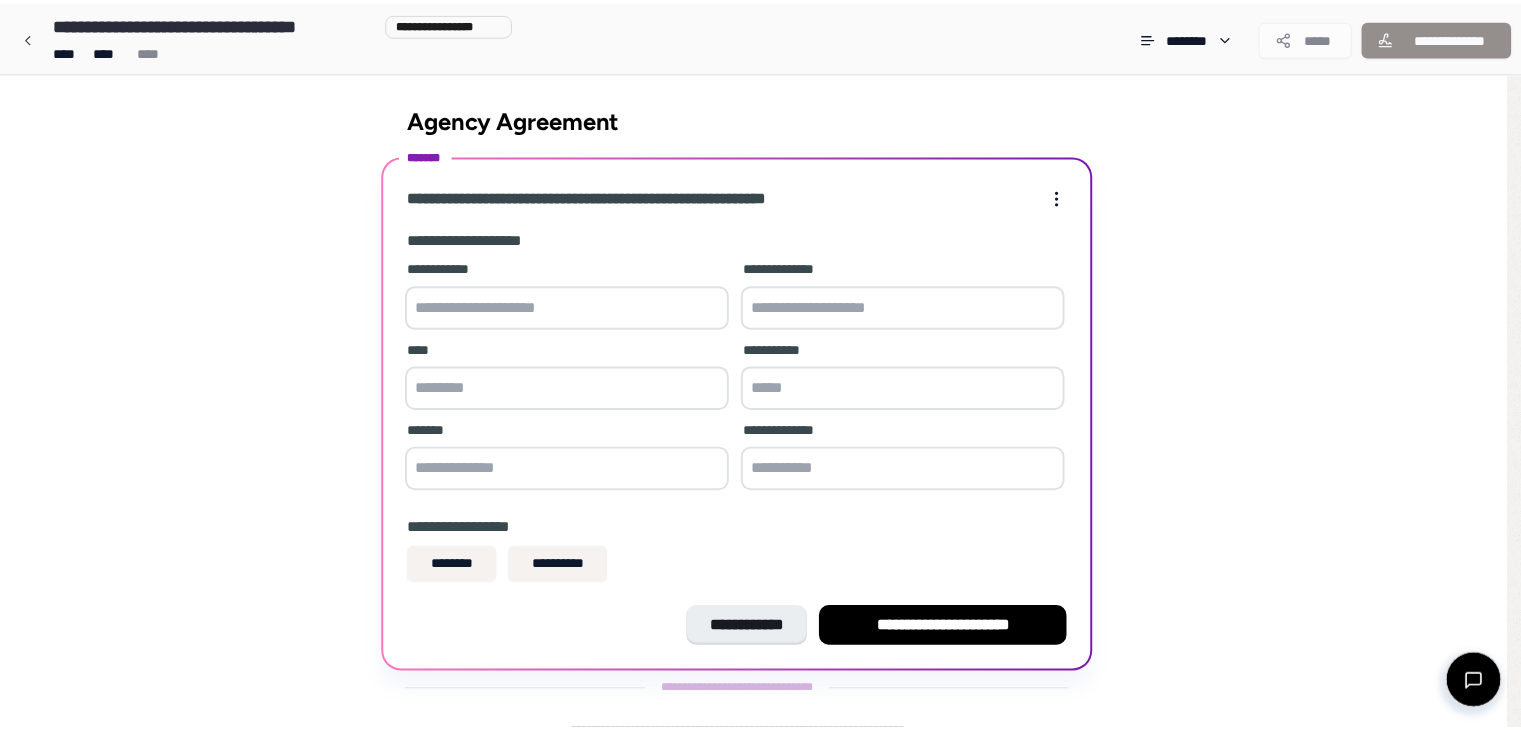 scroll, scrollTop: 20, scrollLeft: 0, axis: vertical 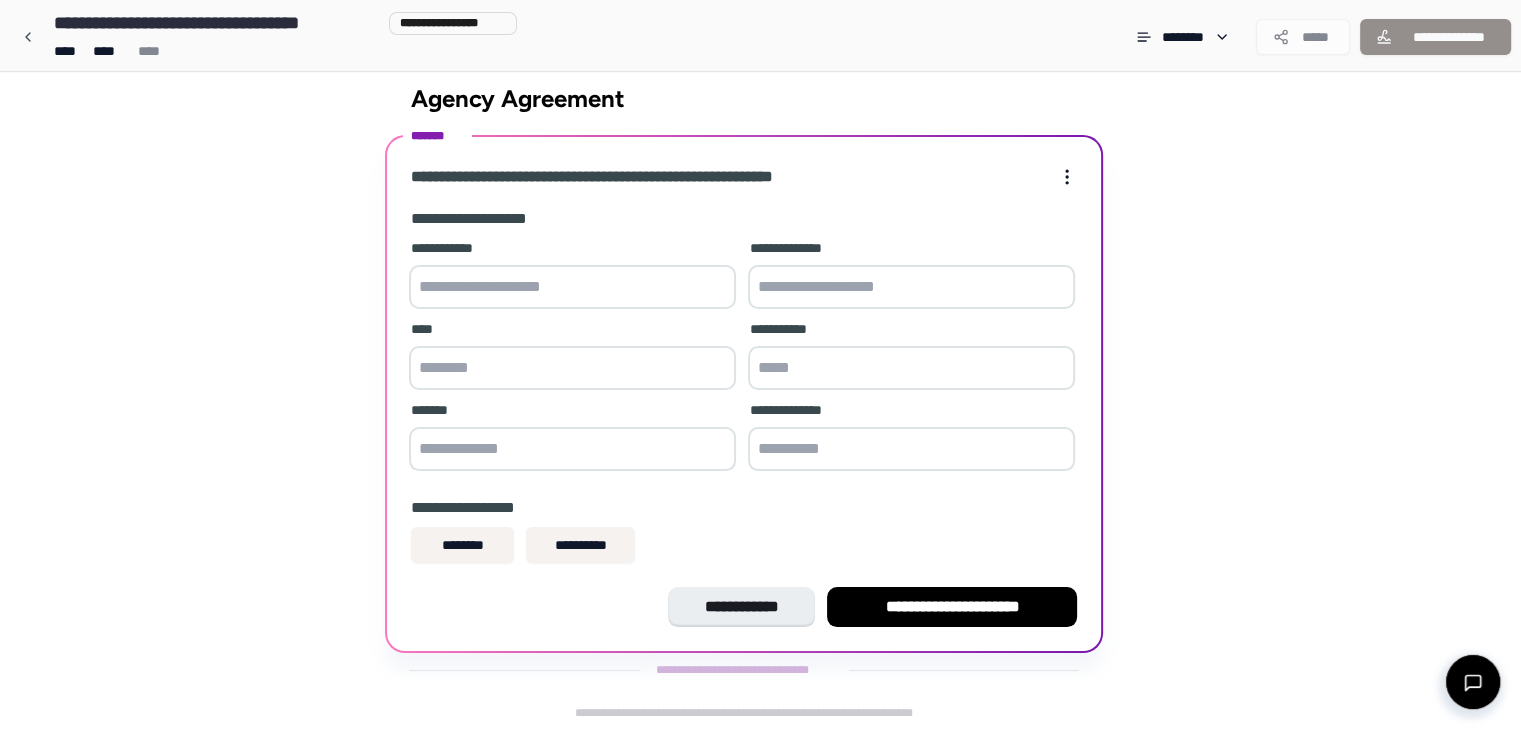 click at bounding box center [911, 287] 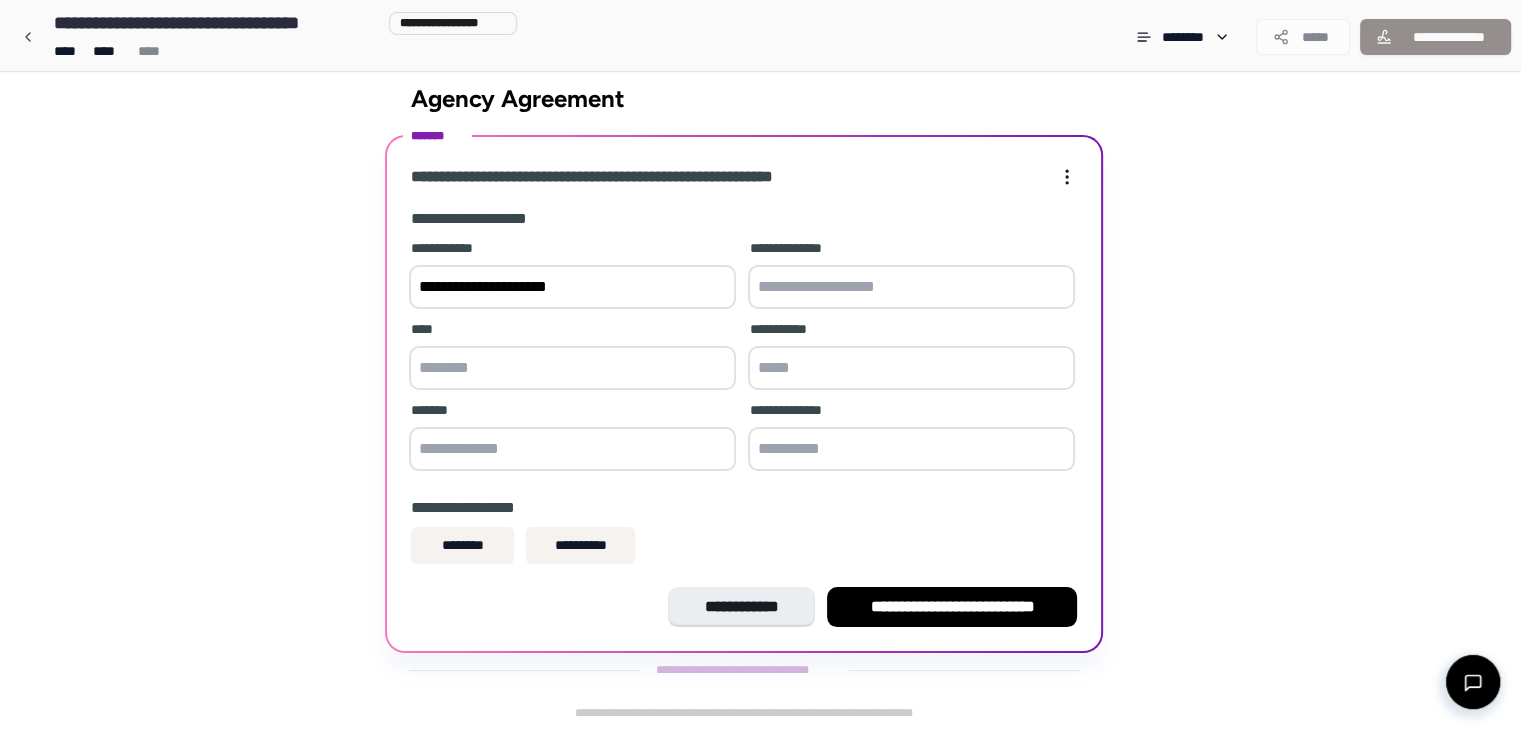 type on "**********" 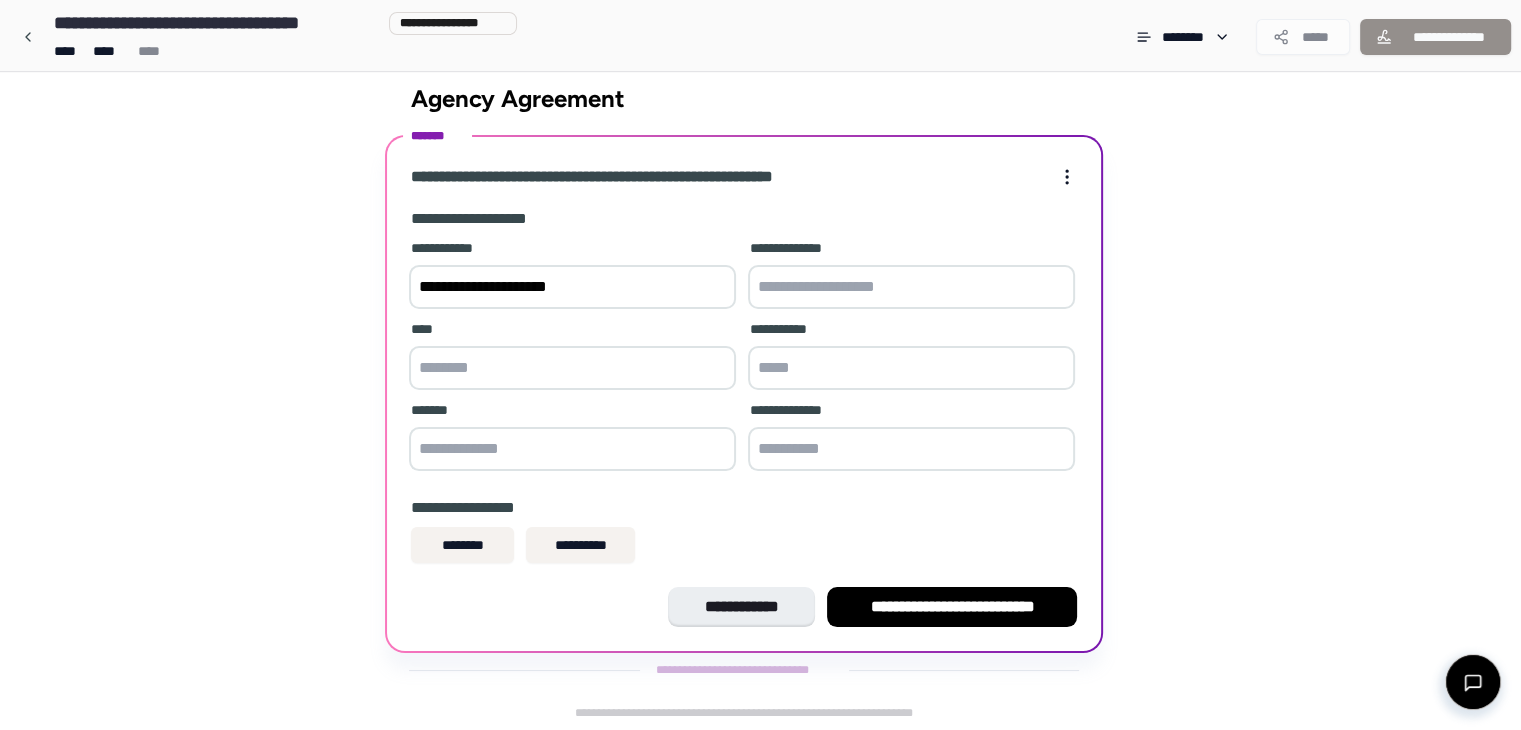 paste on "**********" 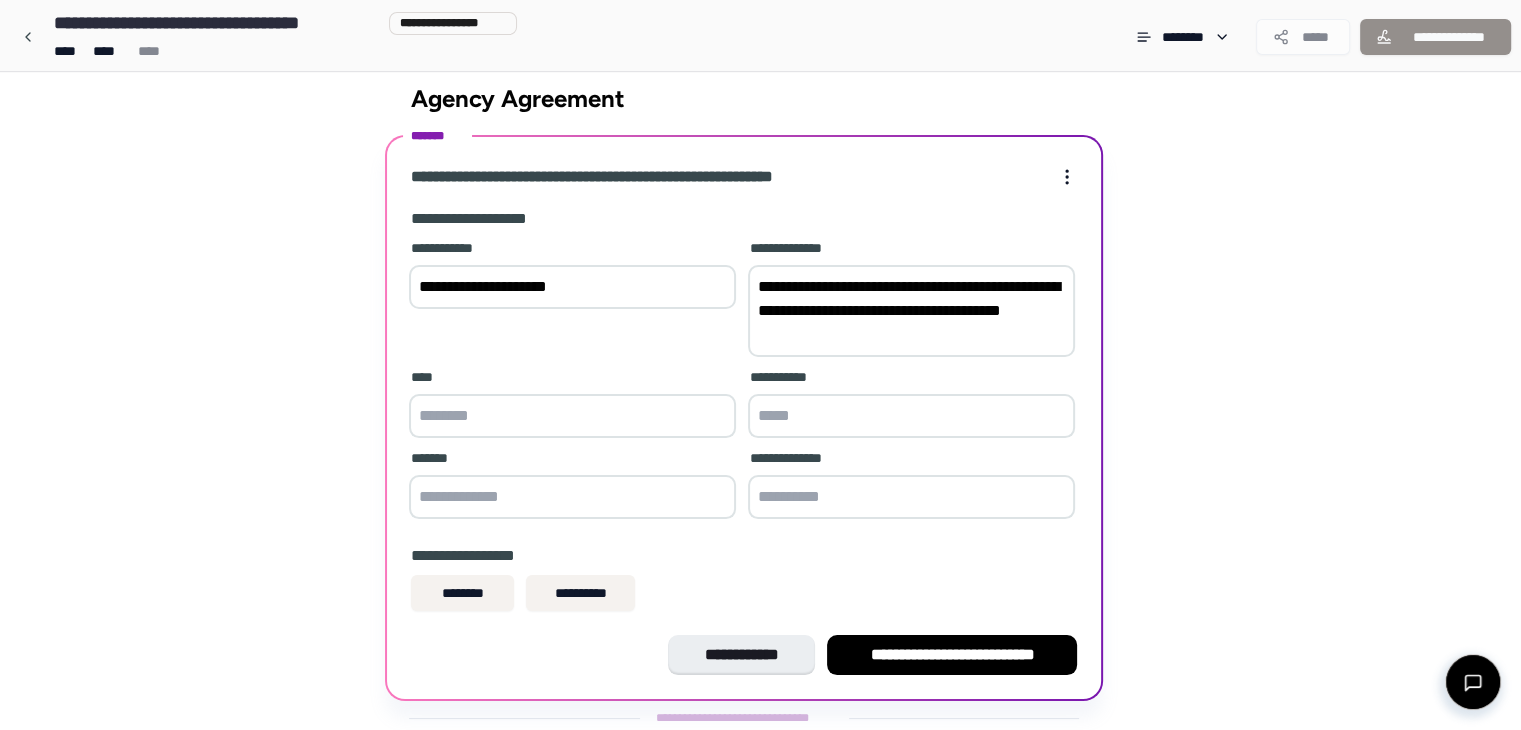 scroll, scrollTop: 68, scrollLeft: 0, axis: vertical 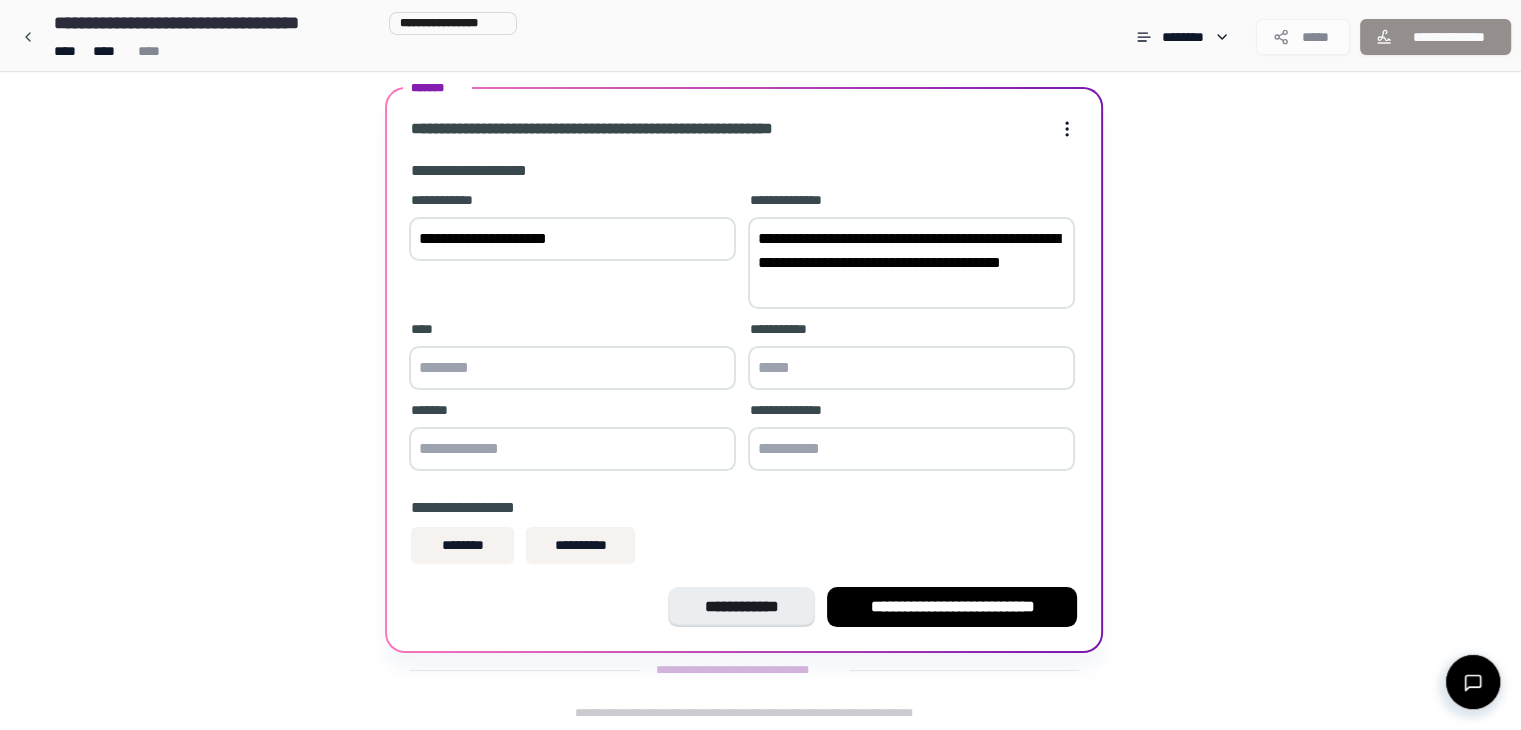 drag, startPoint x: 960, startPoint y: 285, endPoint x: 872, endPoint y: 265, distance: 90.24411 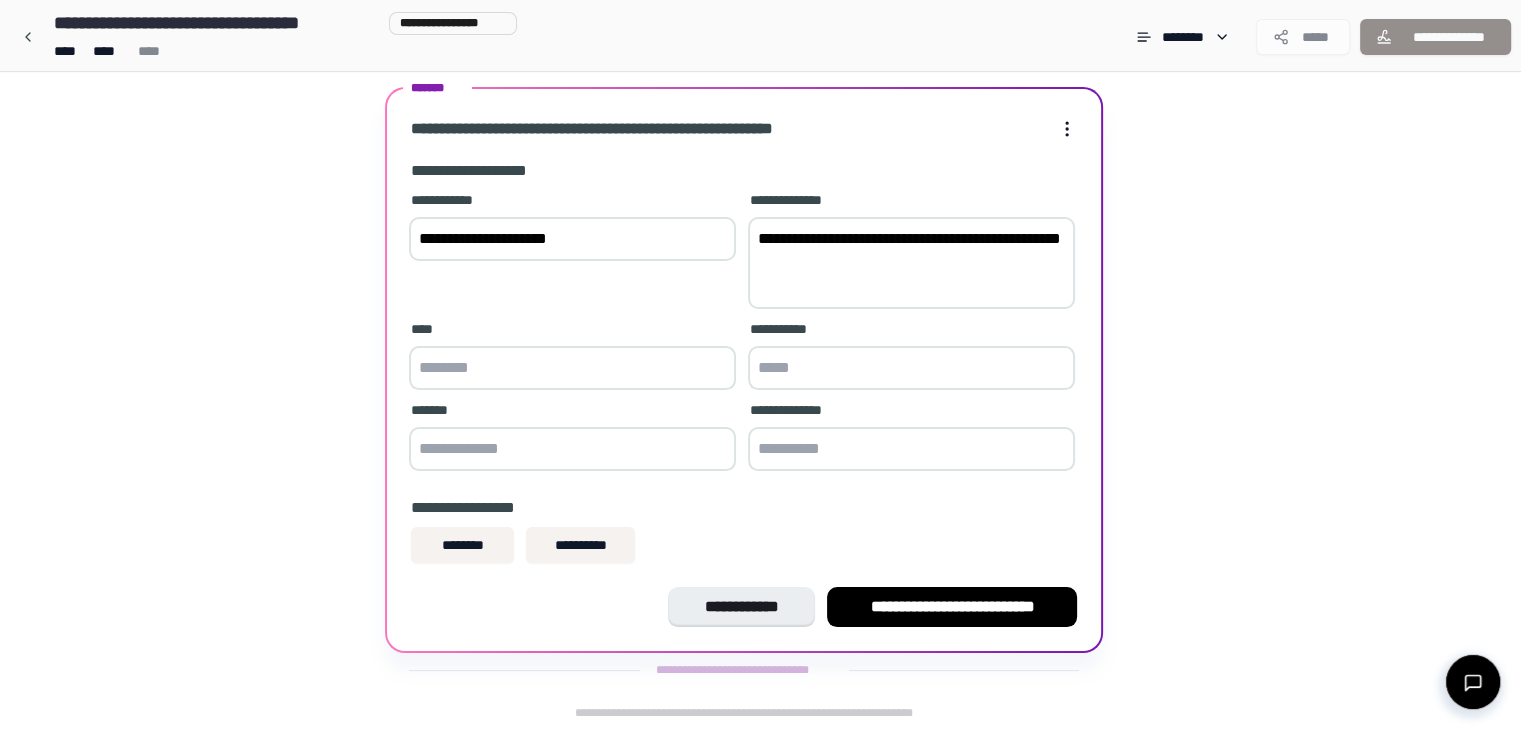 scroll, scrollTop: 44, scrollLeft: 0, axis: vertical 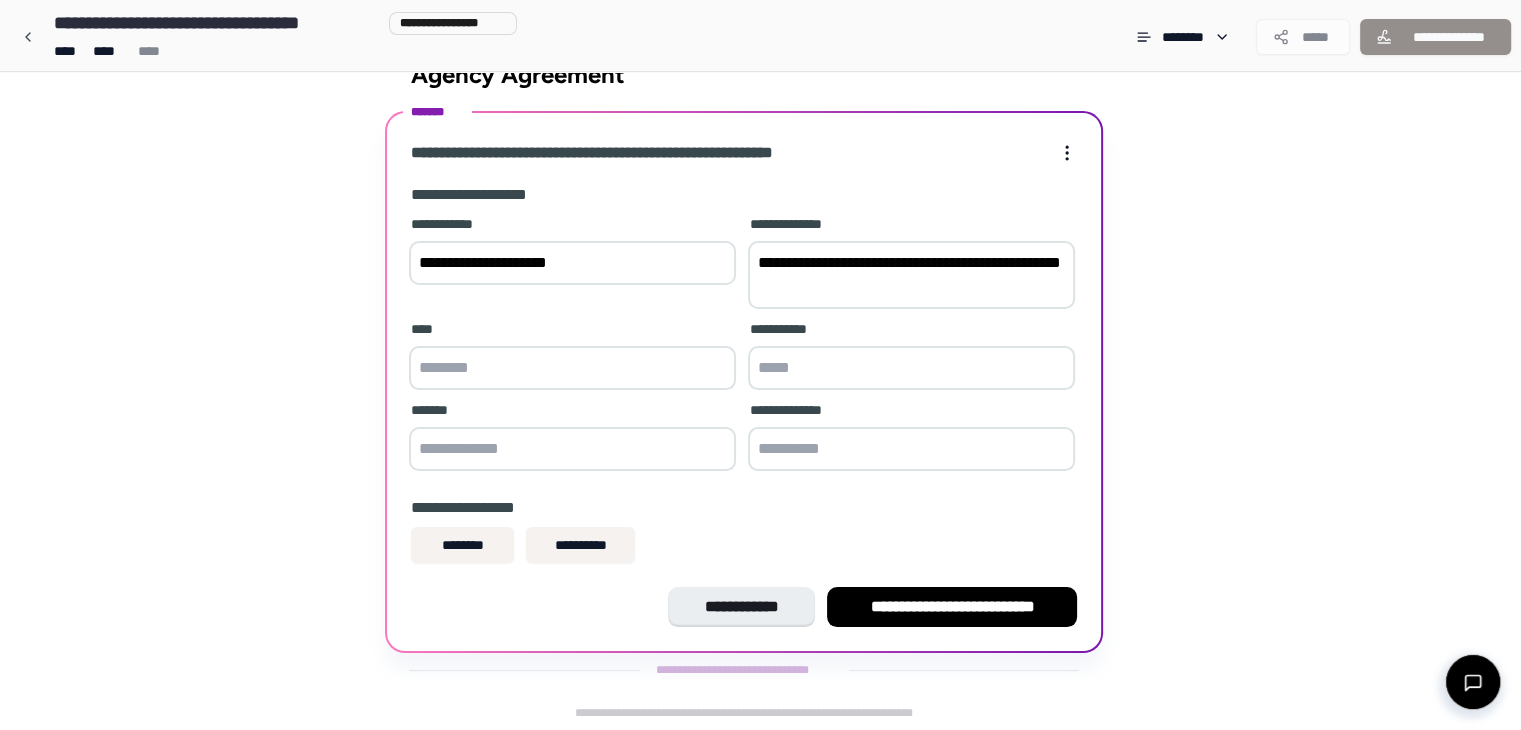 type on "**********" 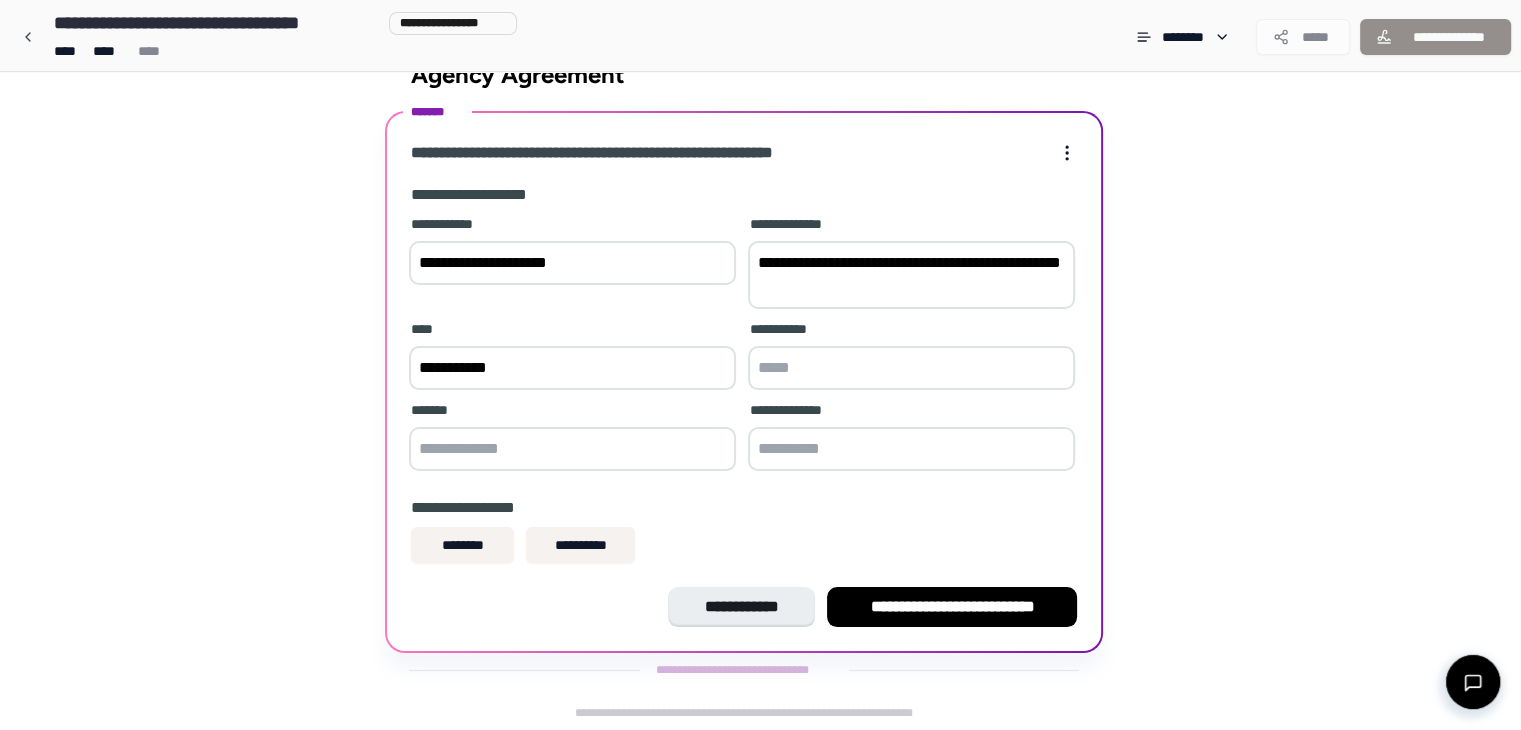 type on "**********" 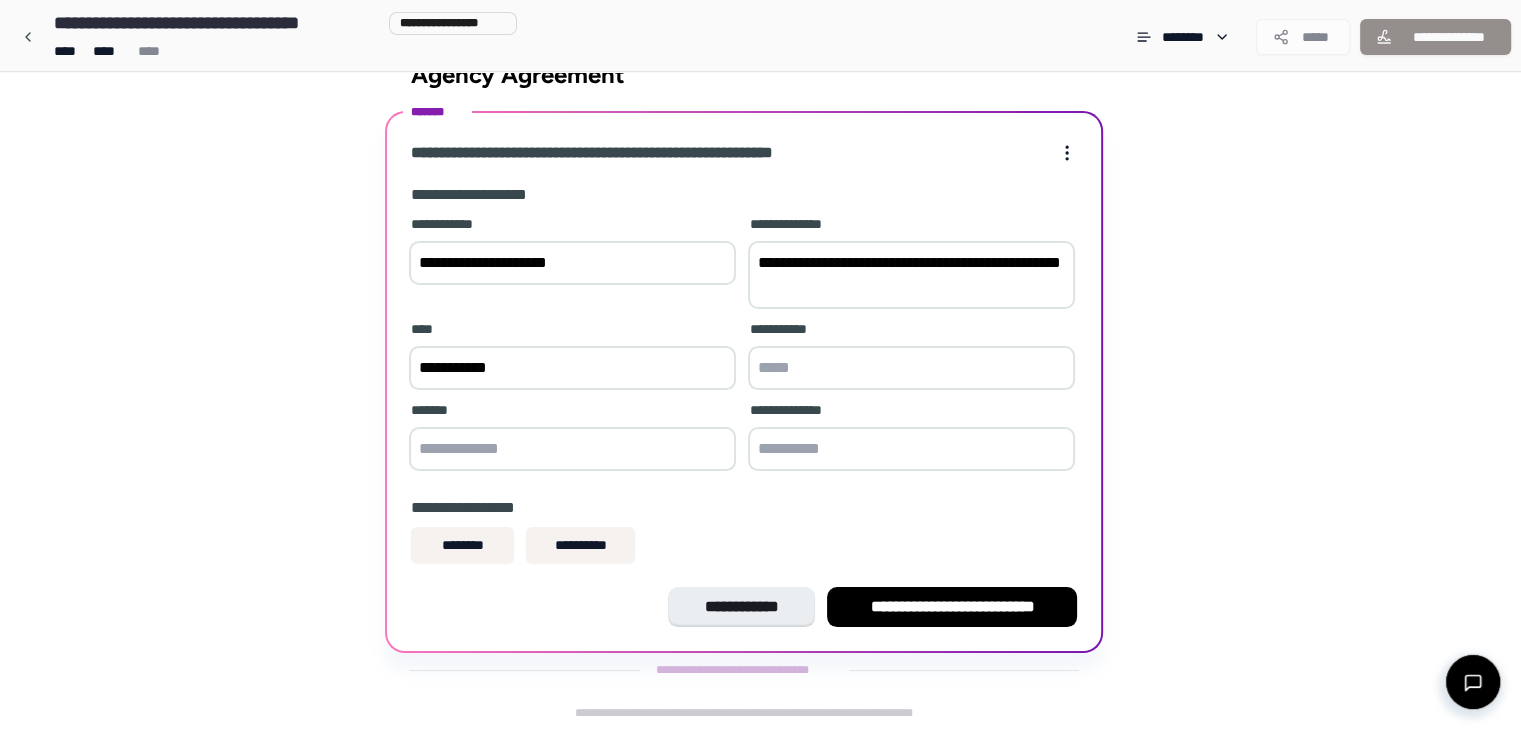 paste on "********" 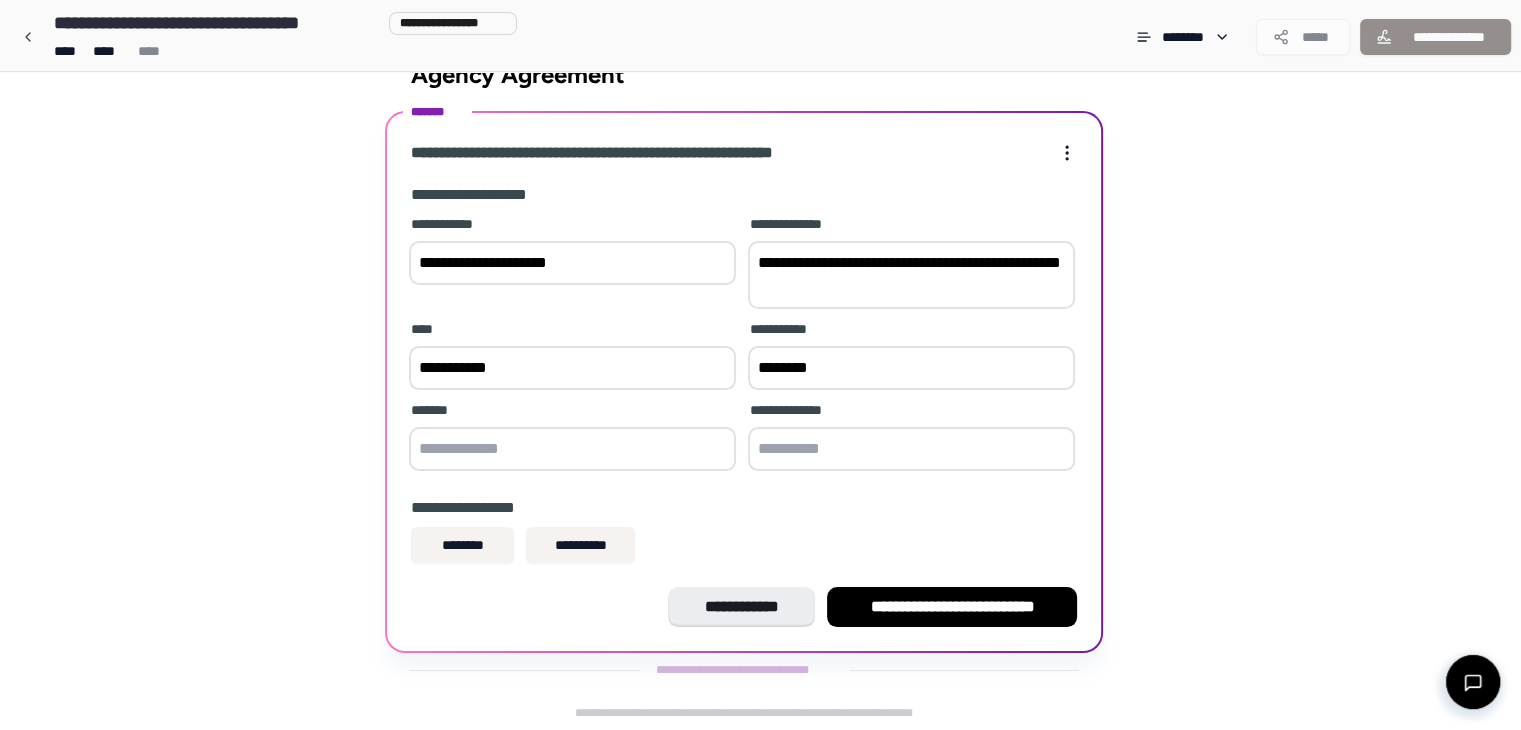 type on "********" 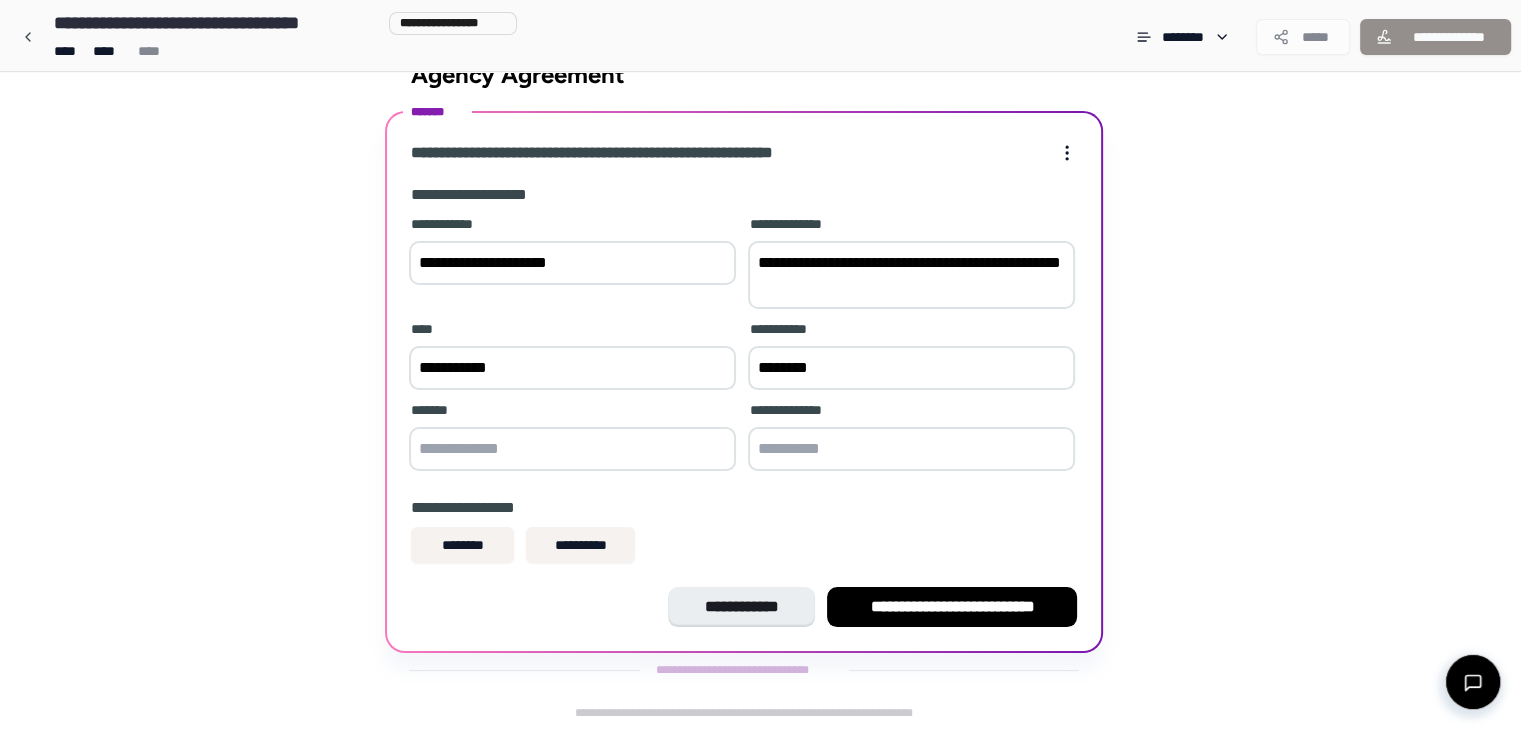 click at bounding box center (572, 449) 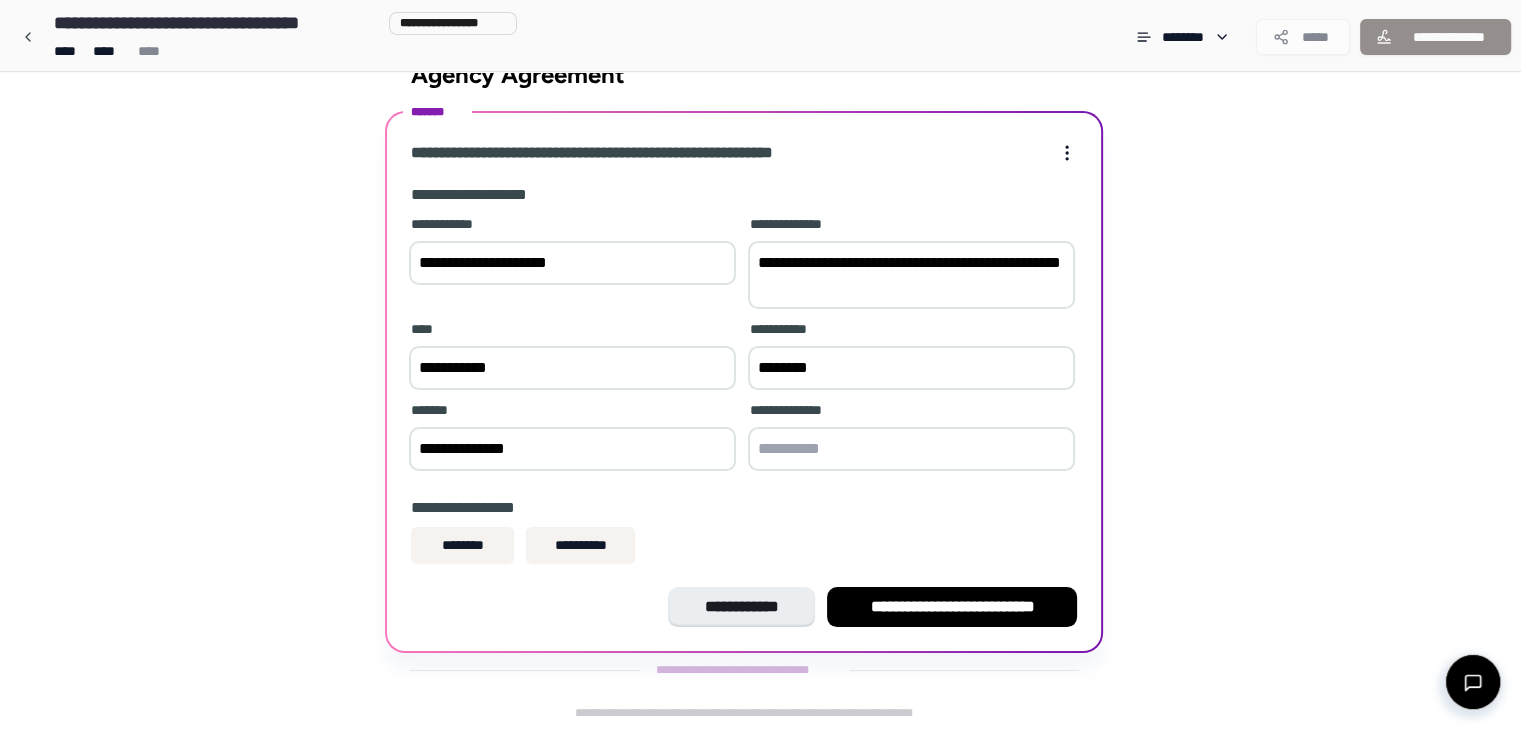 type on "**********" 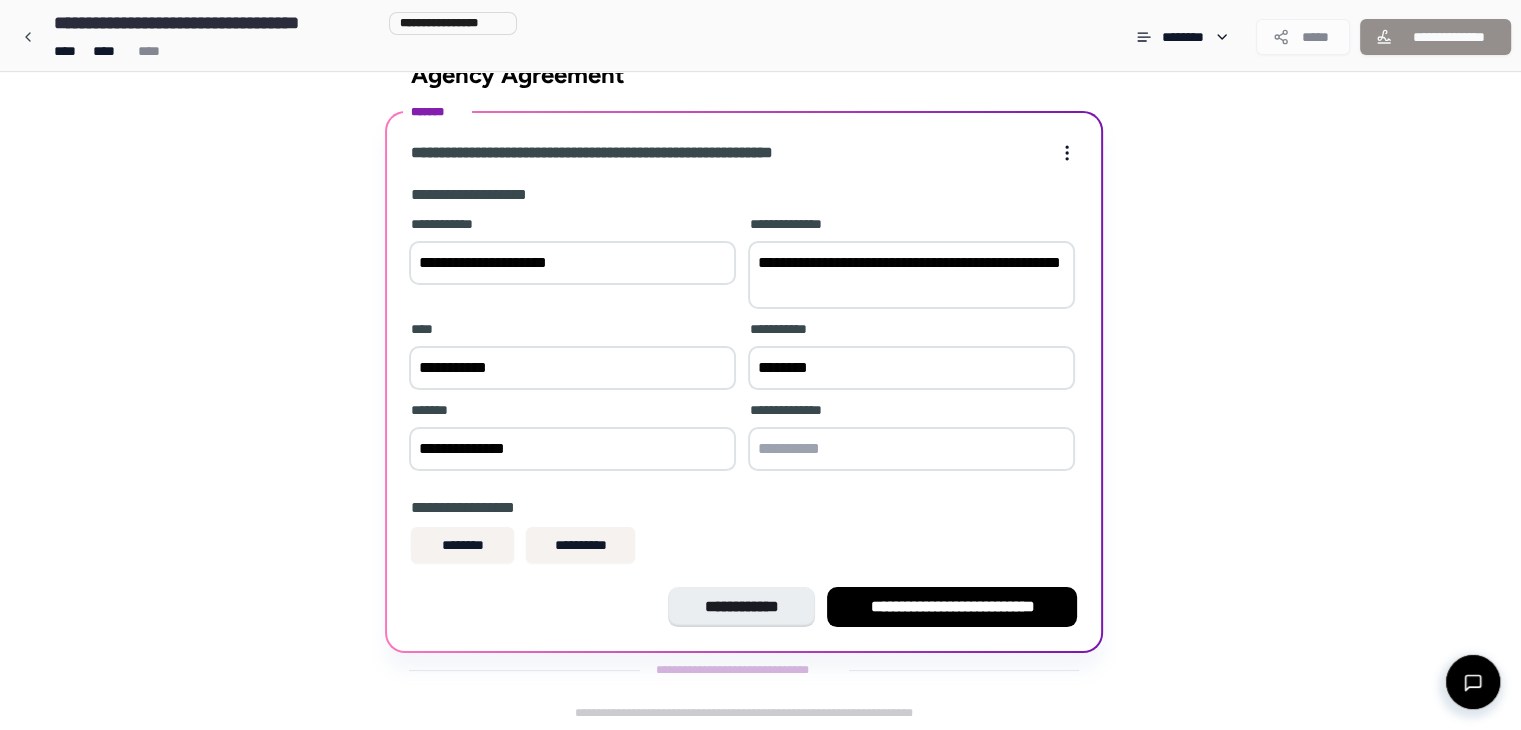 paste on "********" 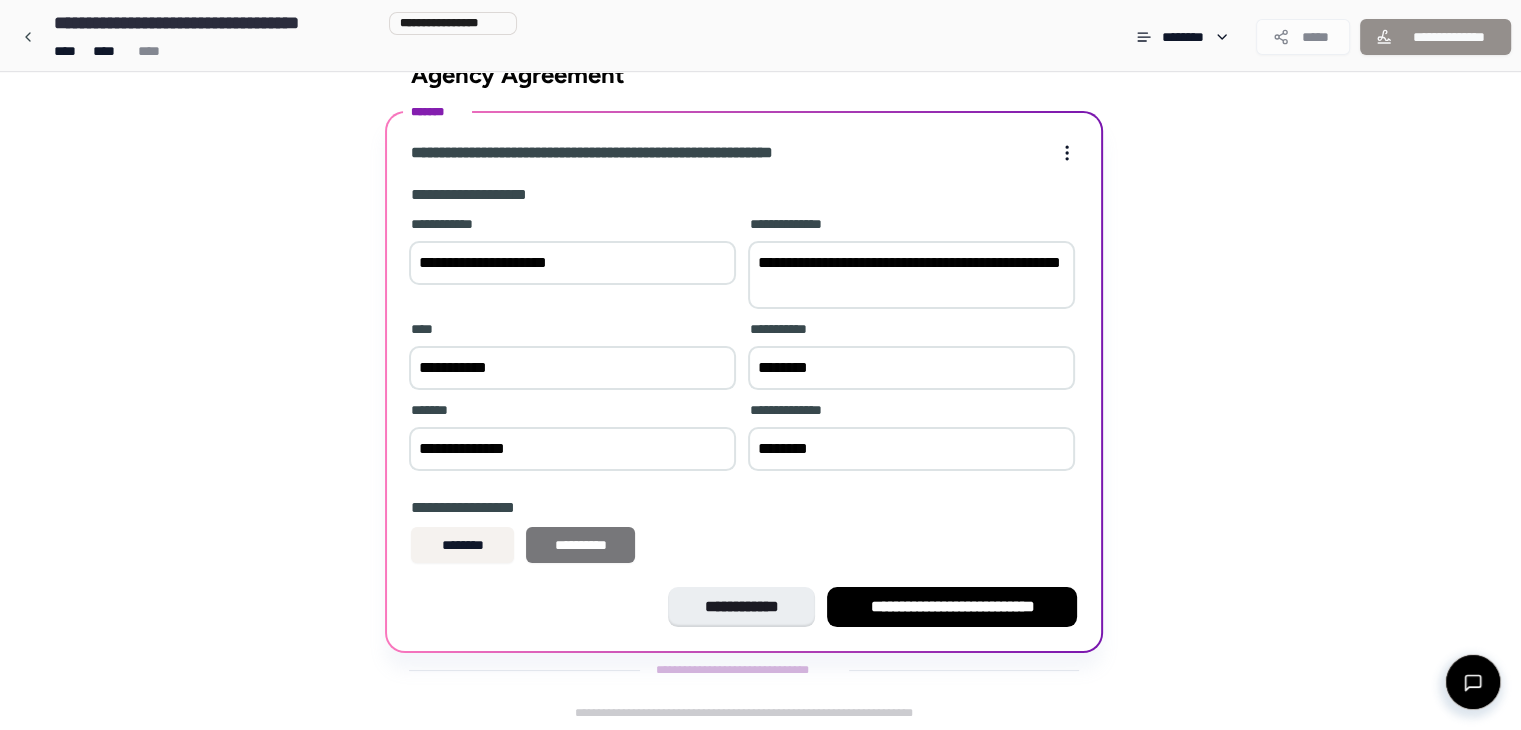 type on "********" 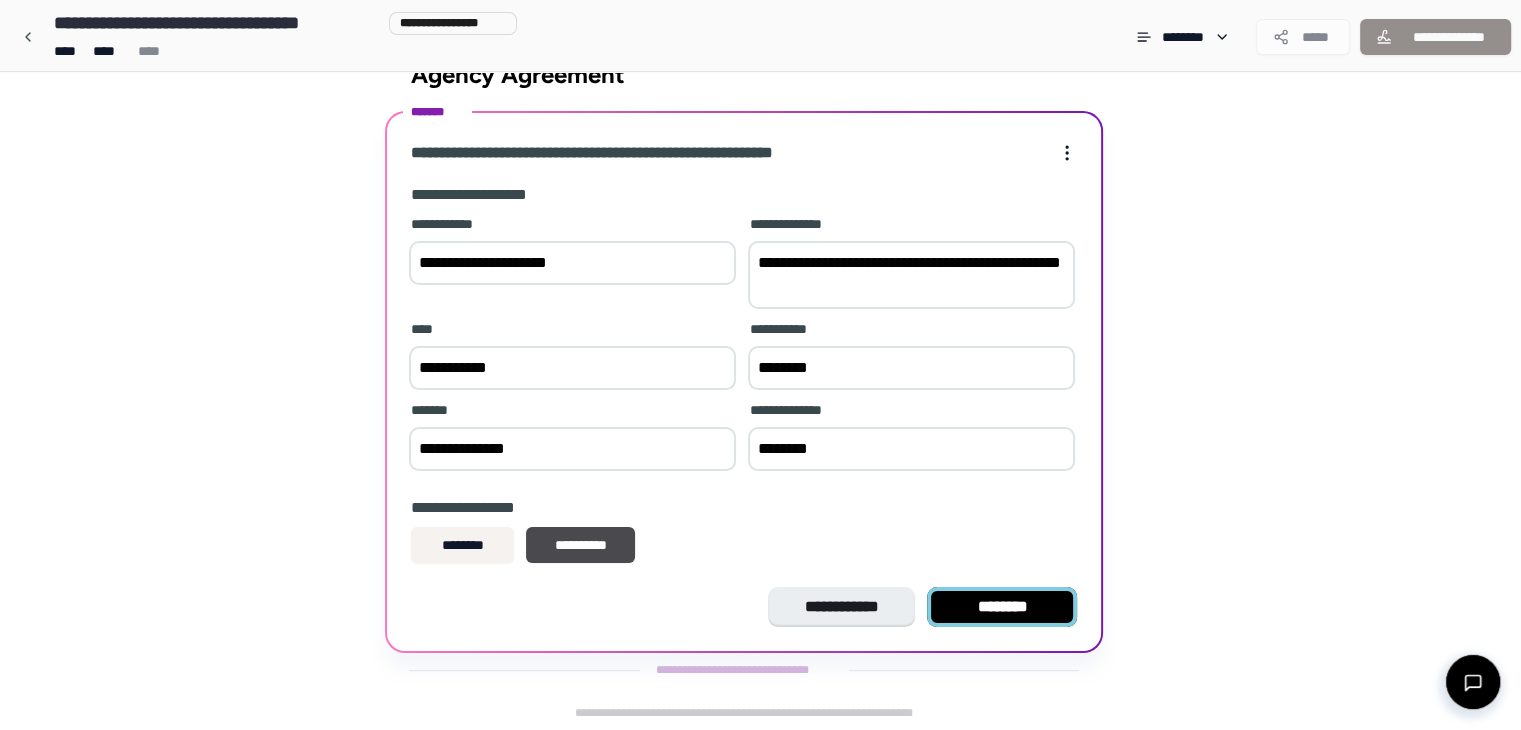 click on "********" at bounding box center [1002, 607] 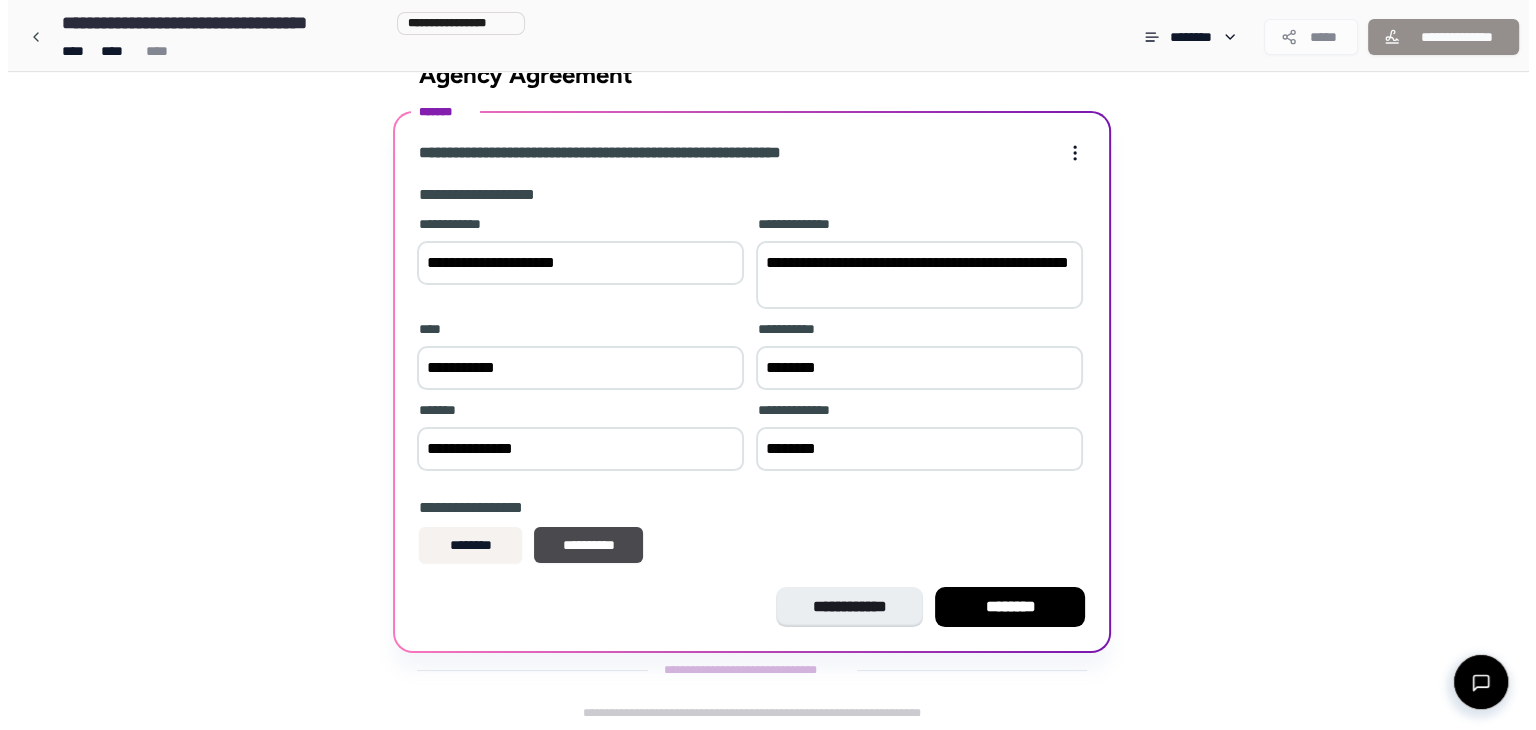 scroll, scrollTop: 0, scrollLeft: 0, axis: both 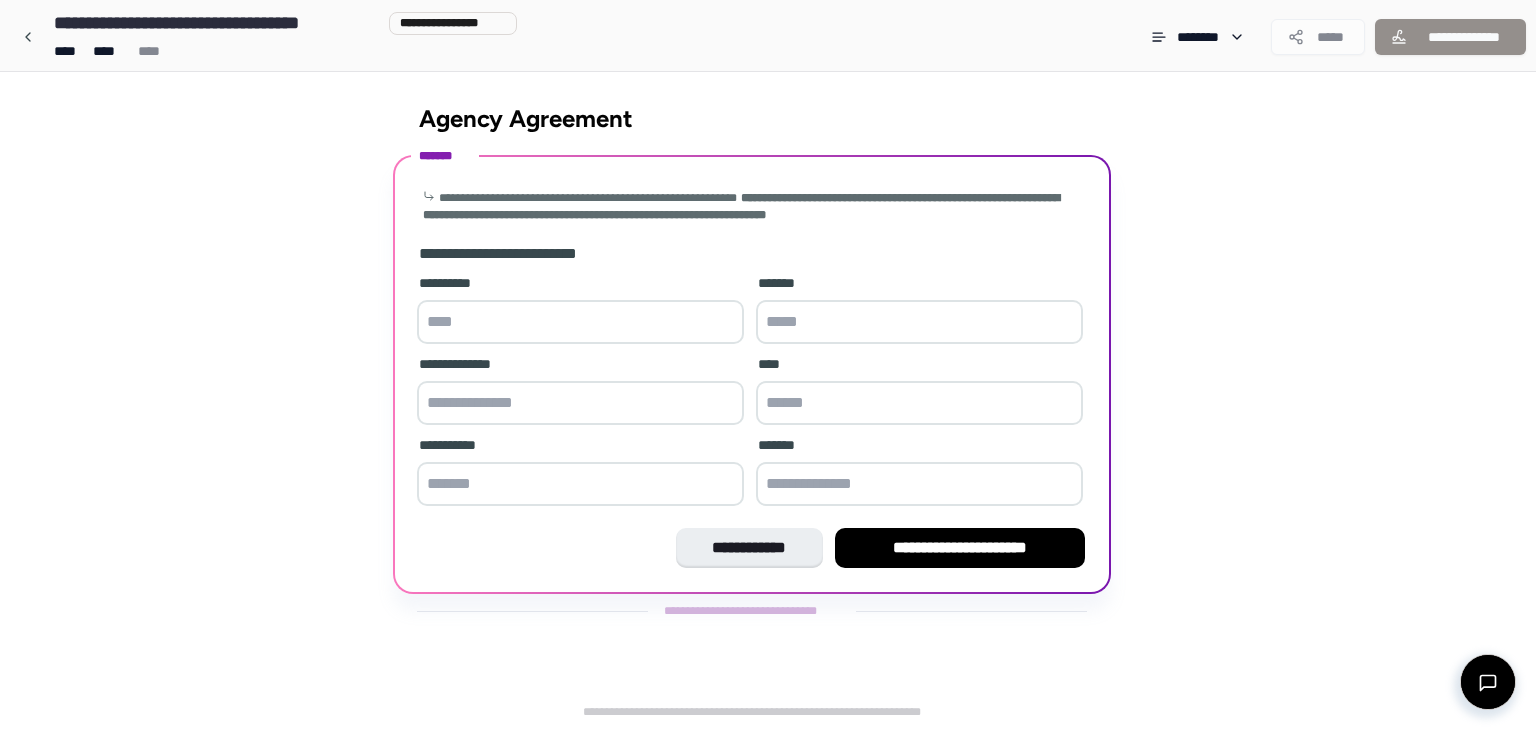click at bounding box center (580, 322) 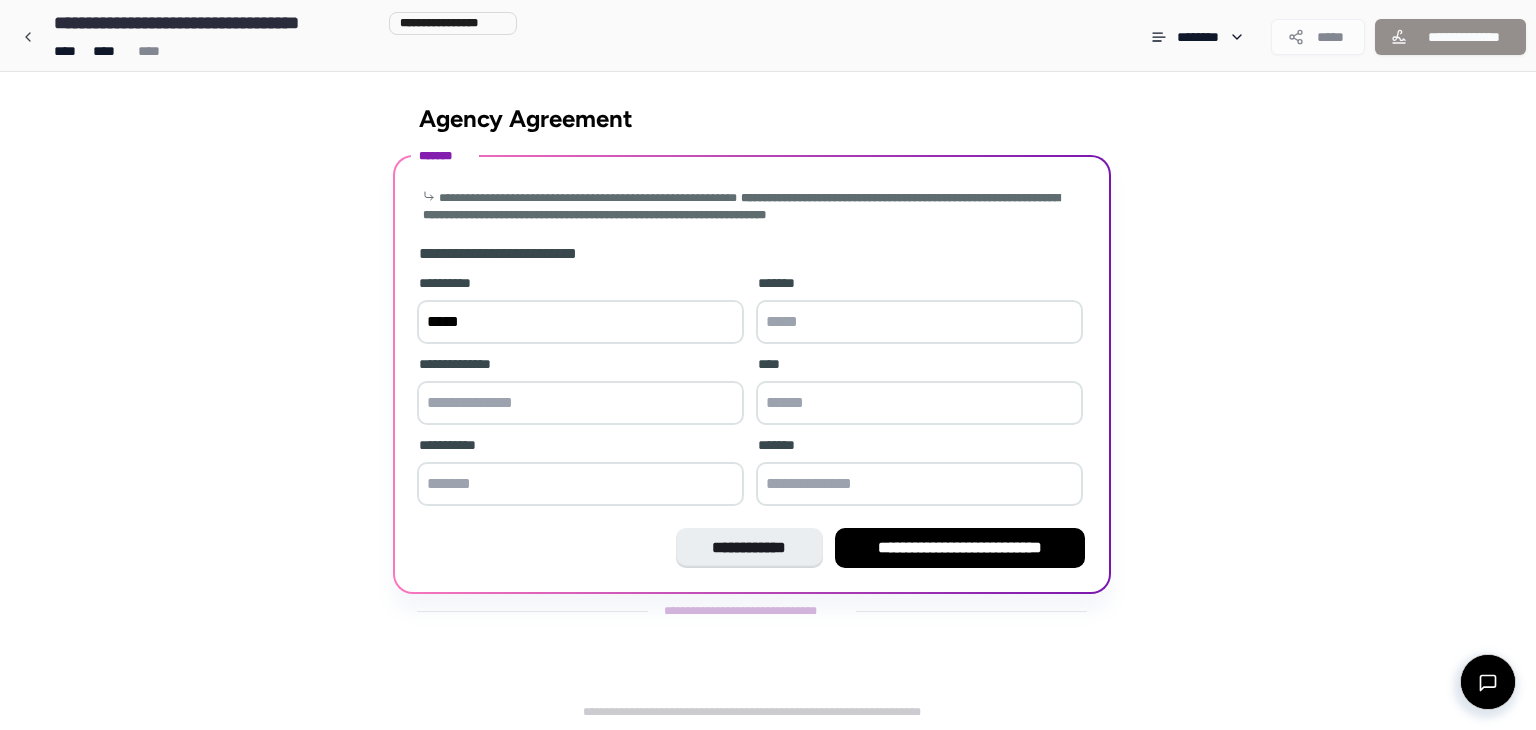 type on "*****" 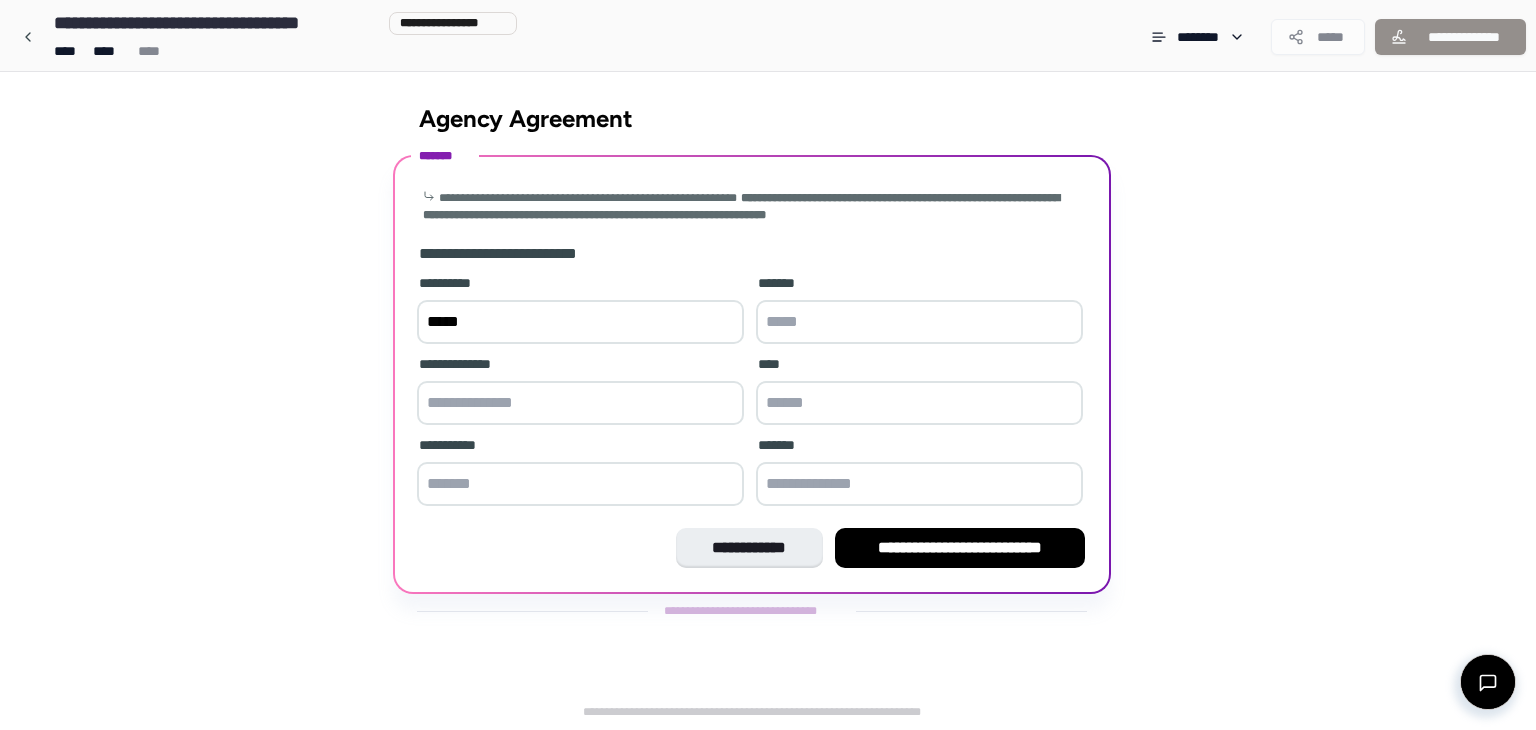 click at bounding box center [919, 322] 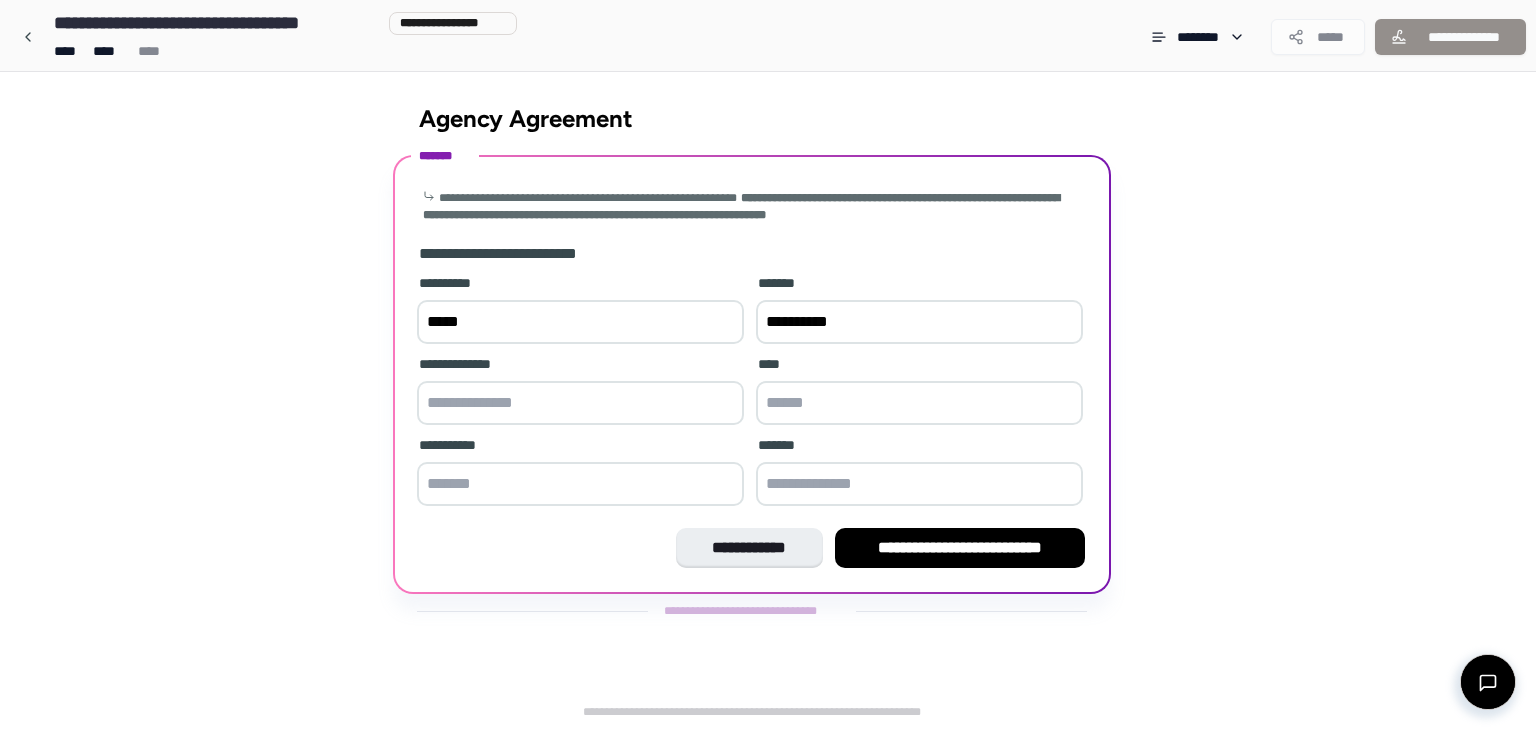 type on "**********" 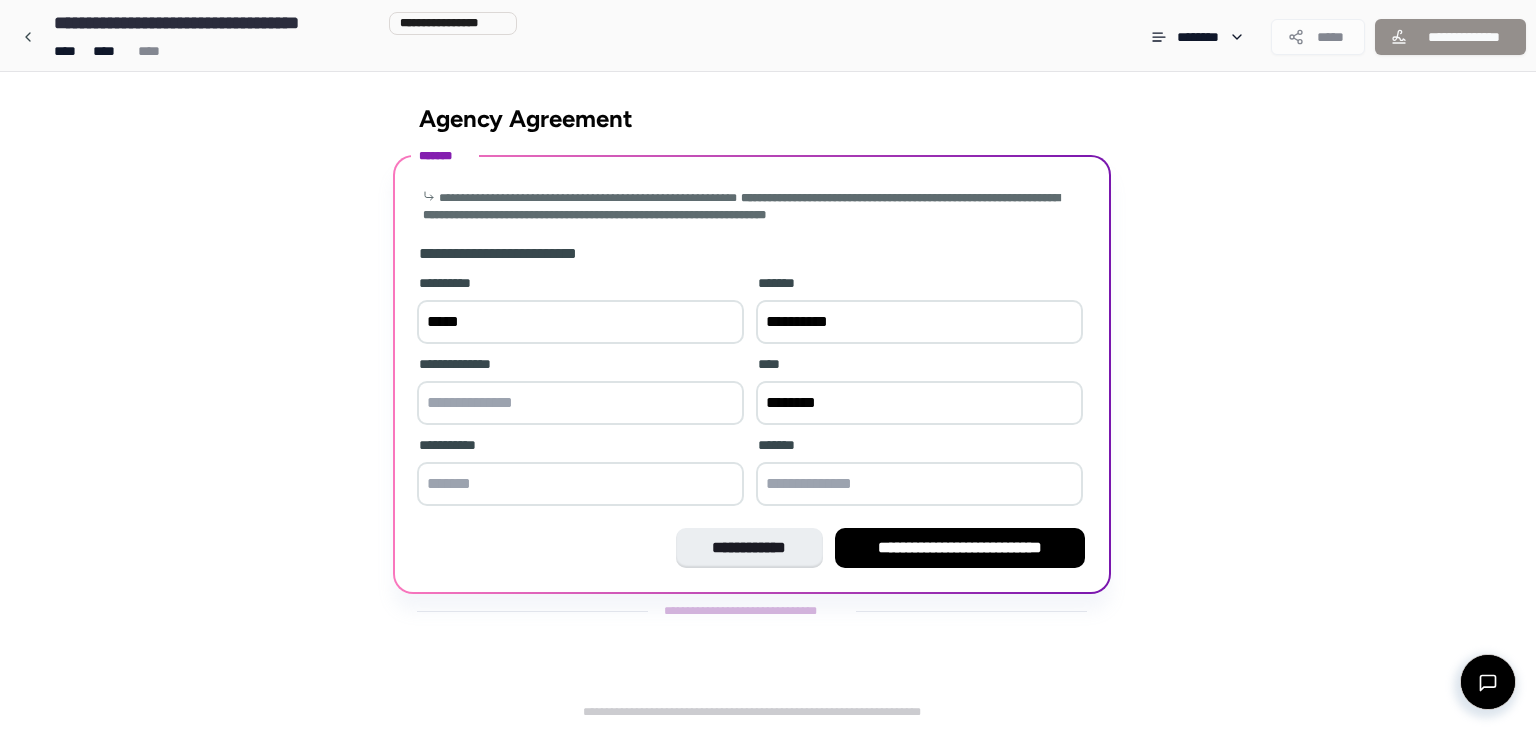 type on "********" 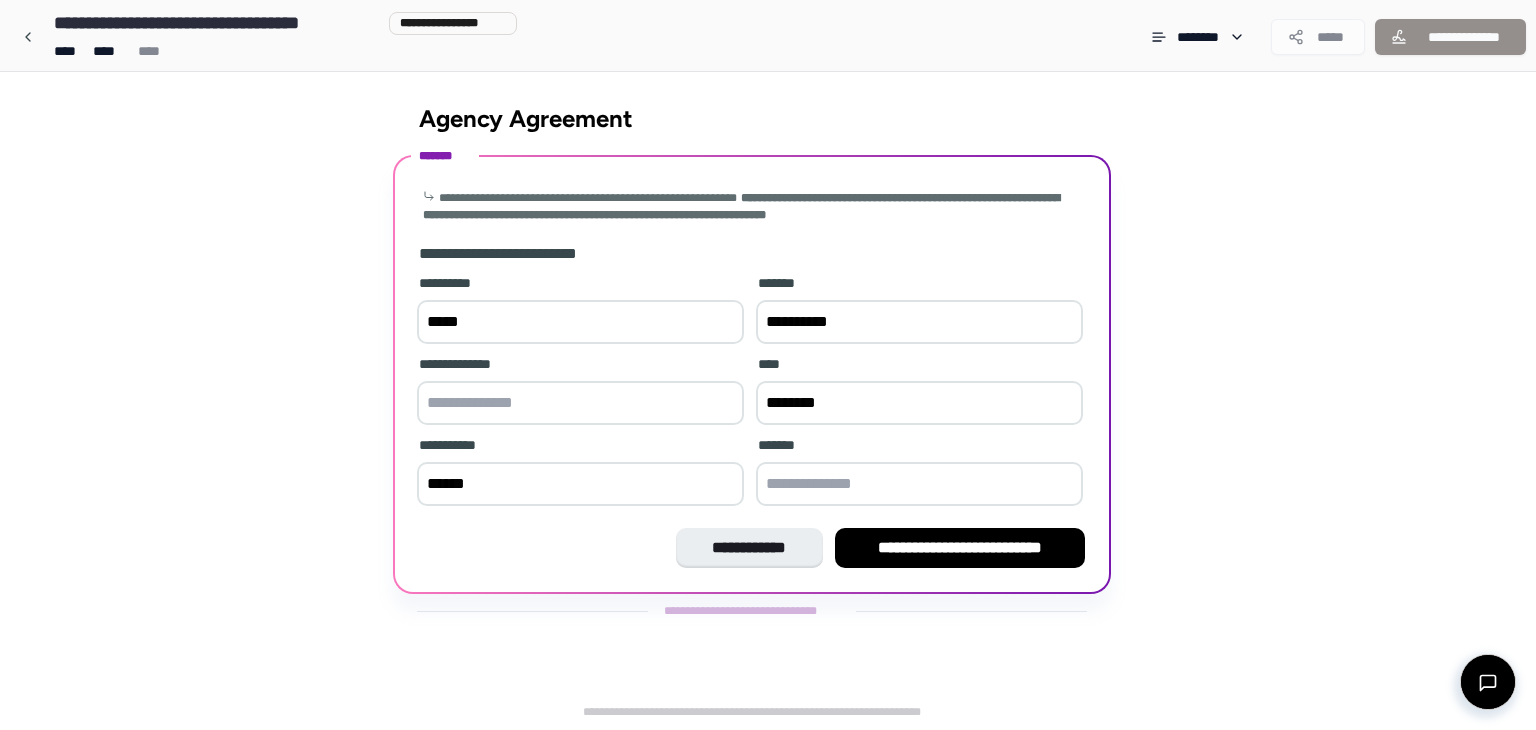 type on "******" 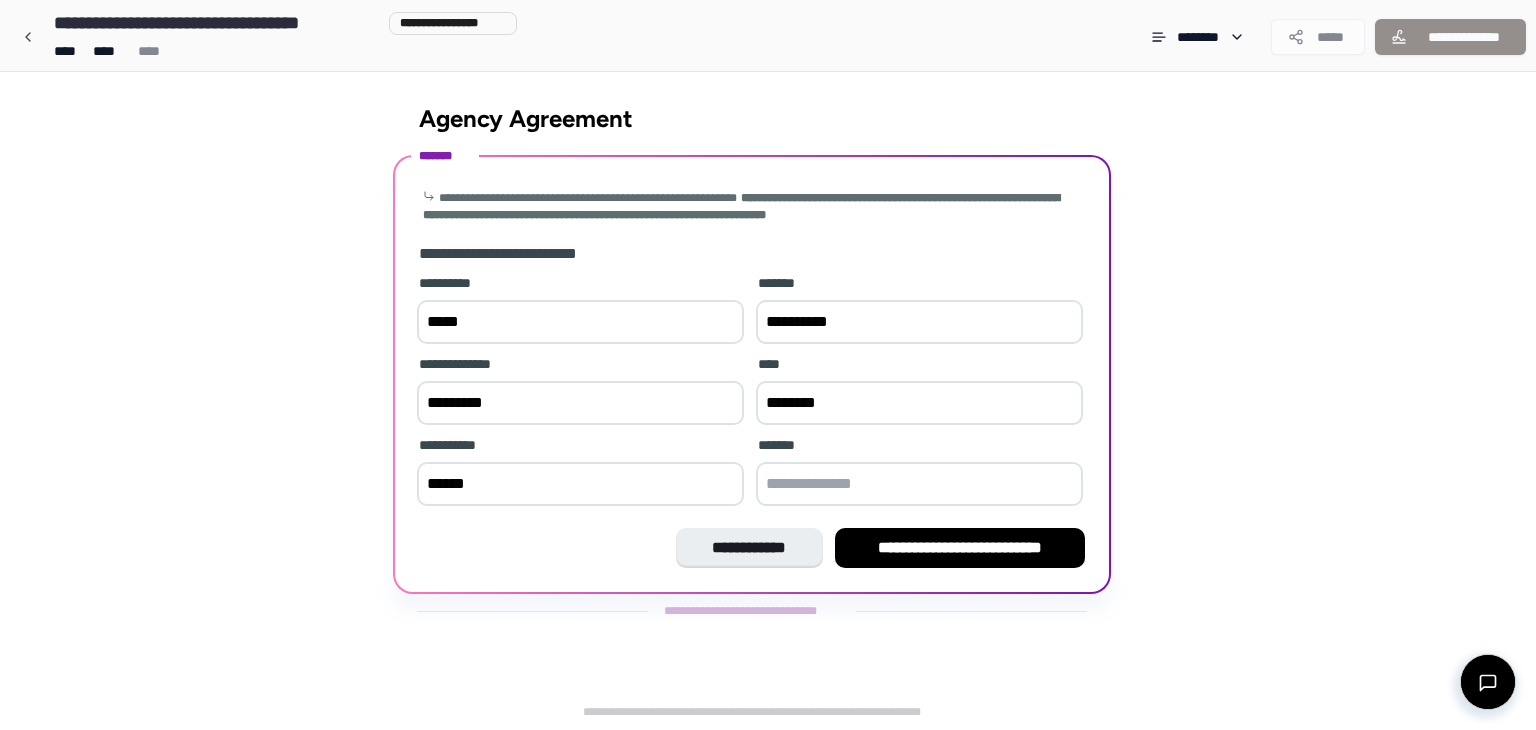 type on "*********" 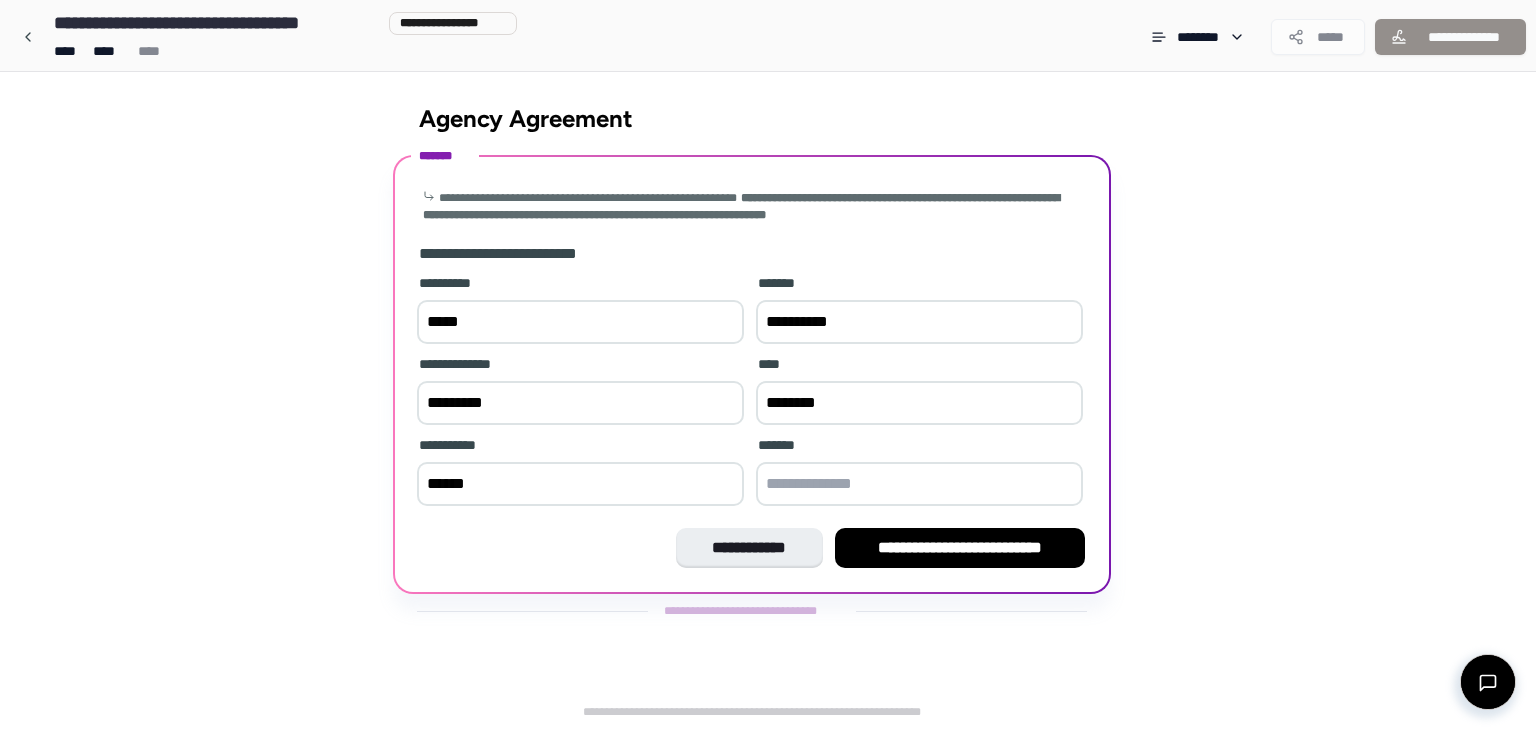 click at bounding box center [919, 484] 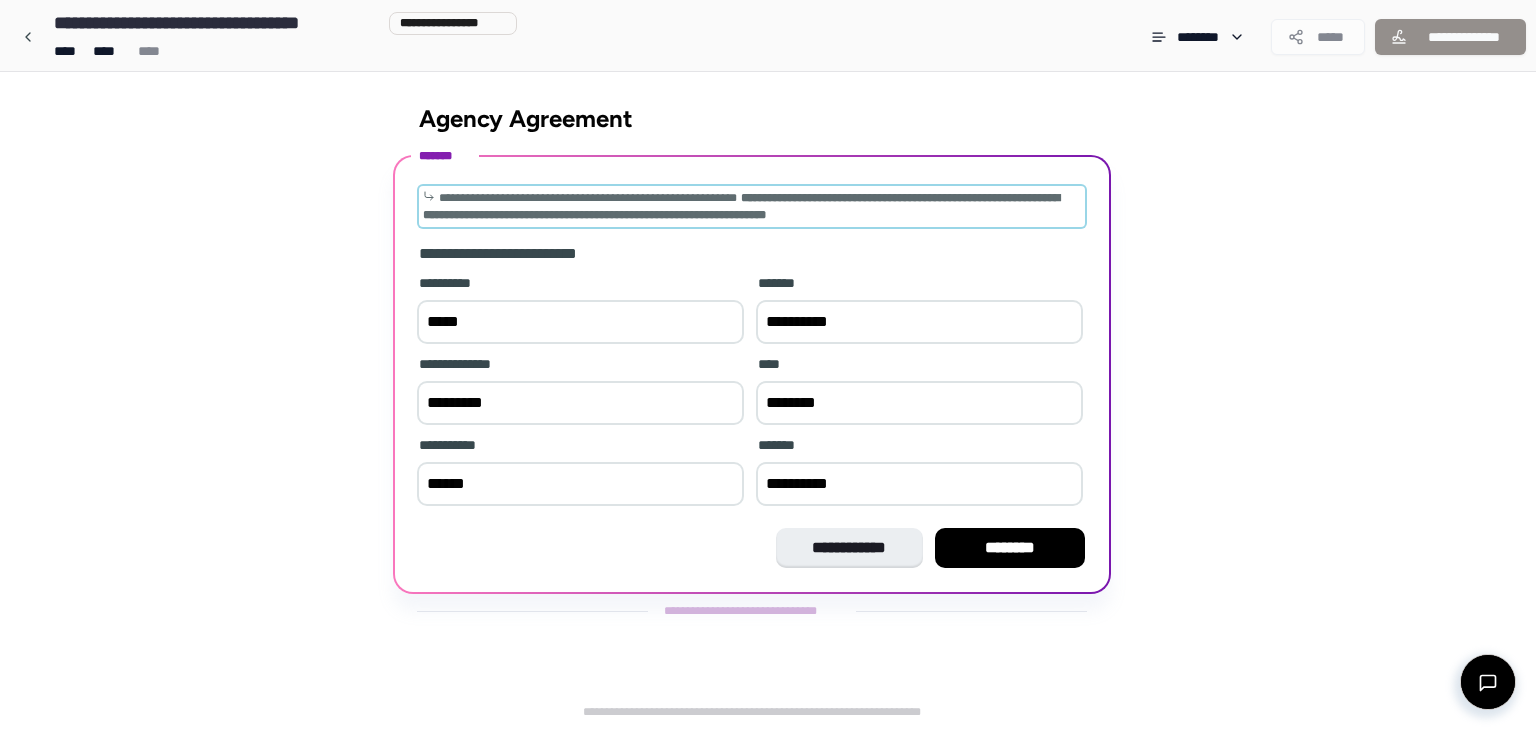type on "**********" 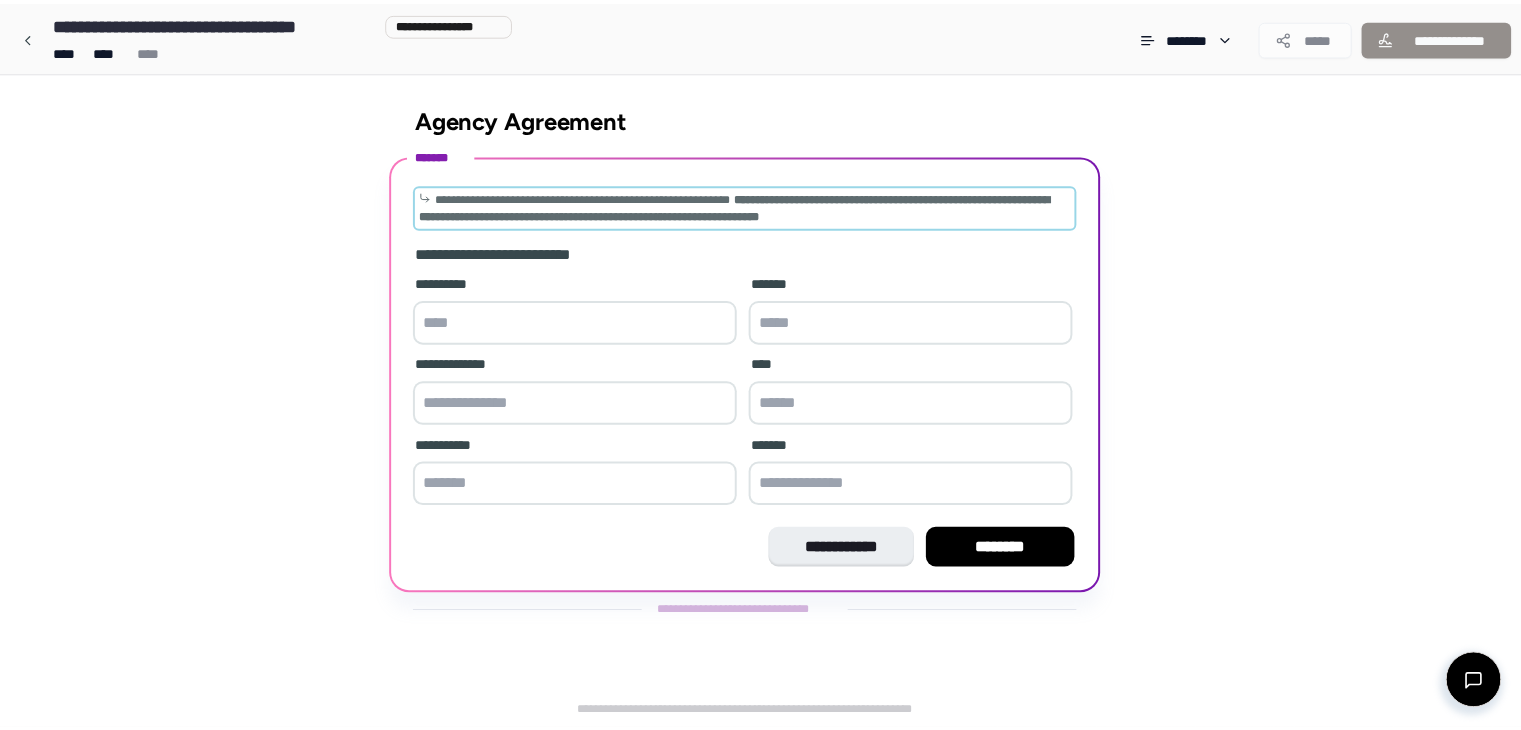 scroll, scrollTop: 127, scrollLeft: 0, axis: vertical 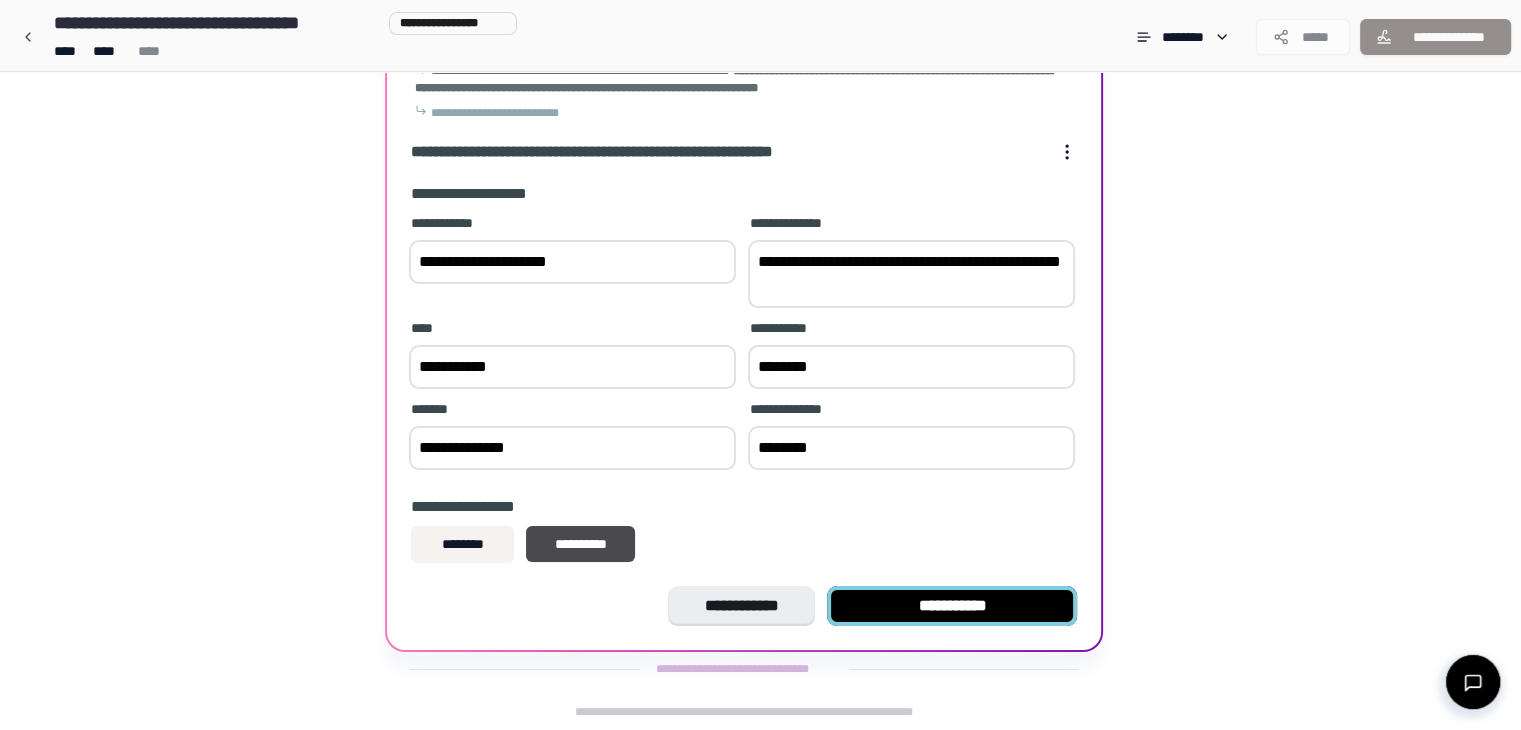click on "**********" at bounding box center [952, 606] 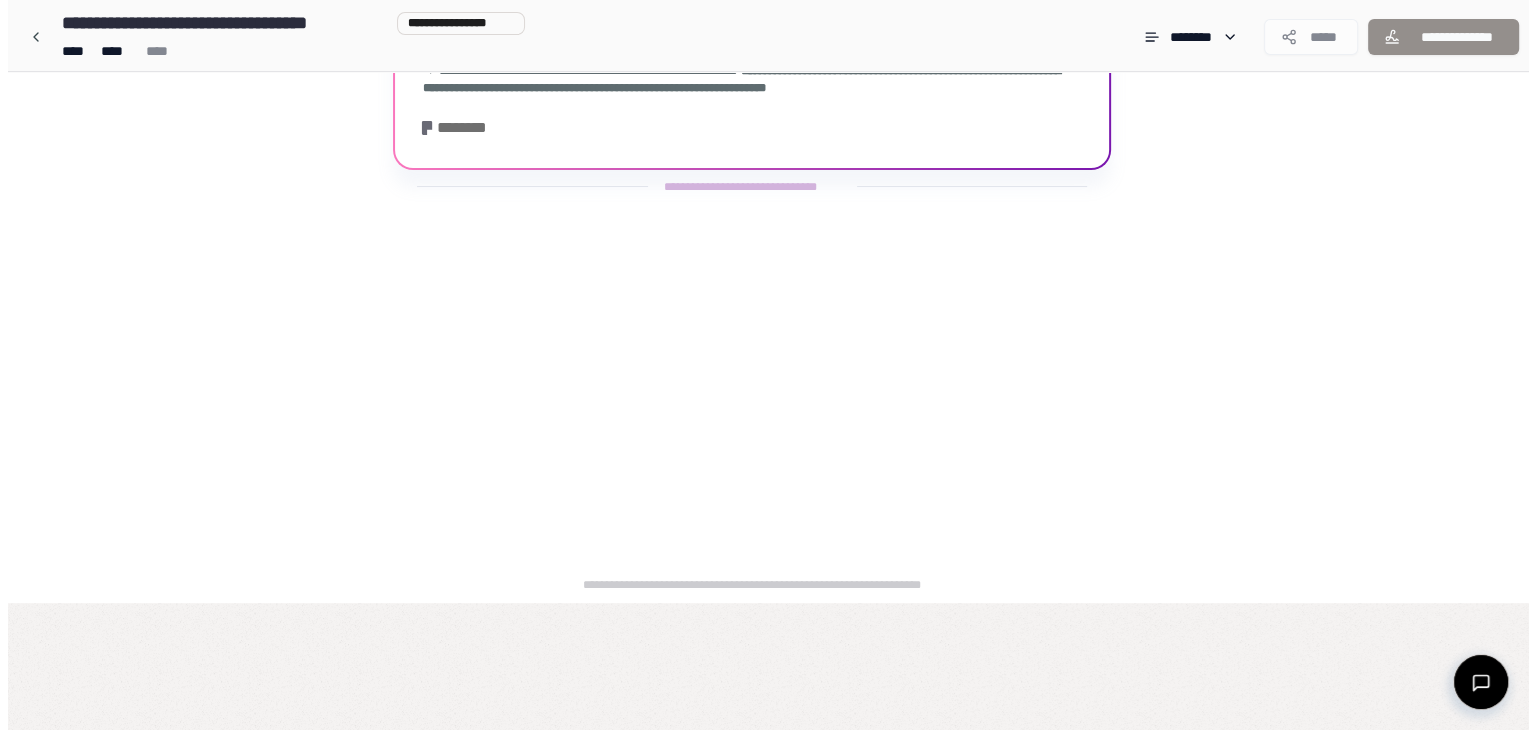 scroll, scrollTop: 0, scrollLeft: 0, axis: both 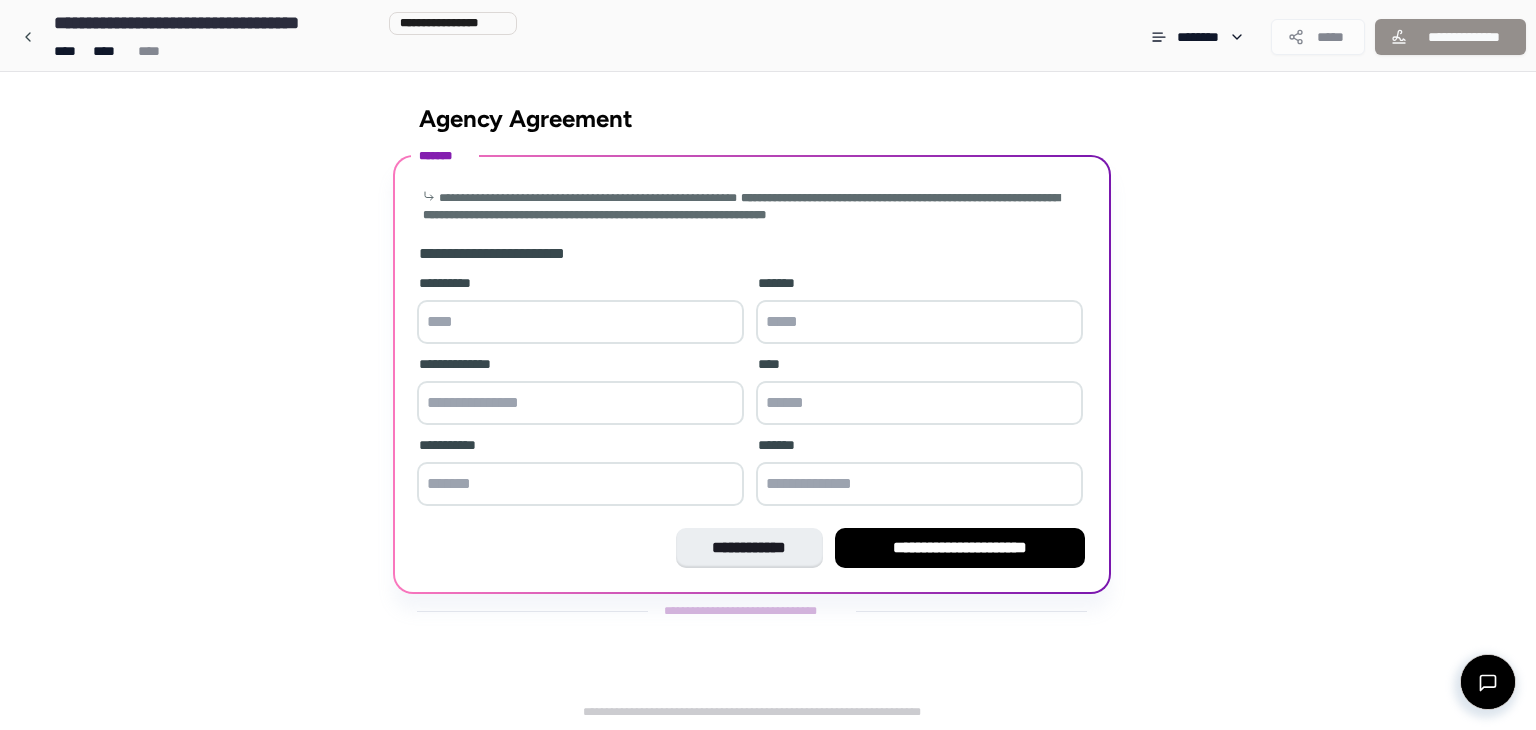 click at bounding box center (580, 322) 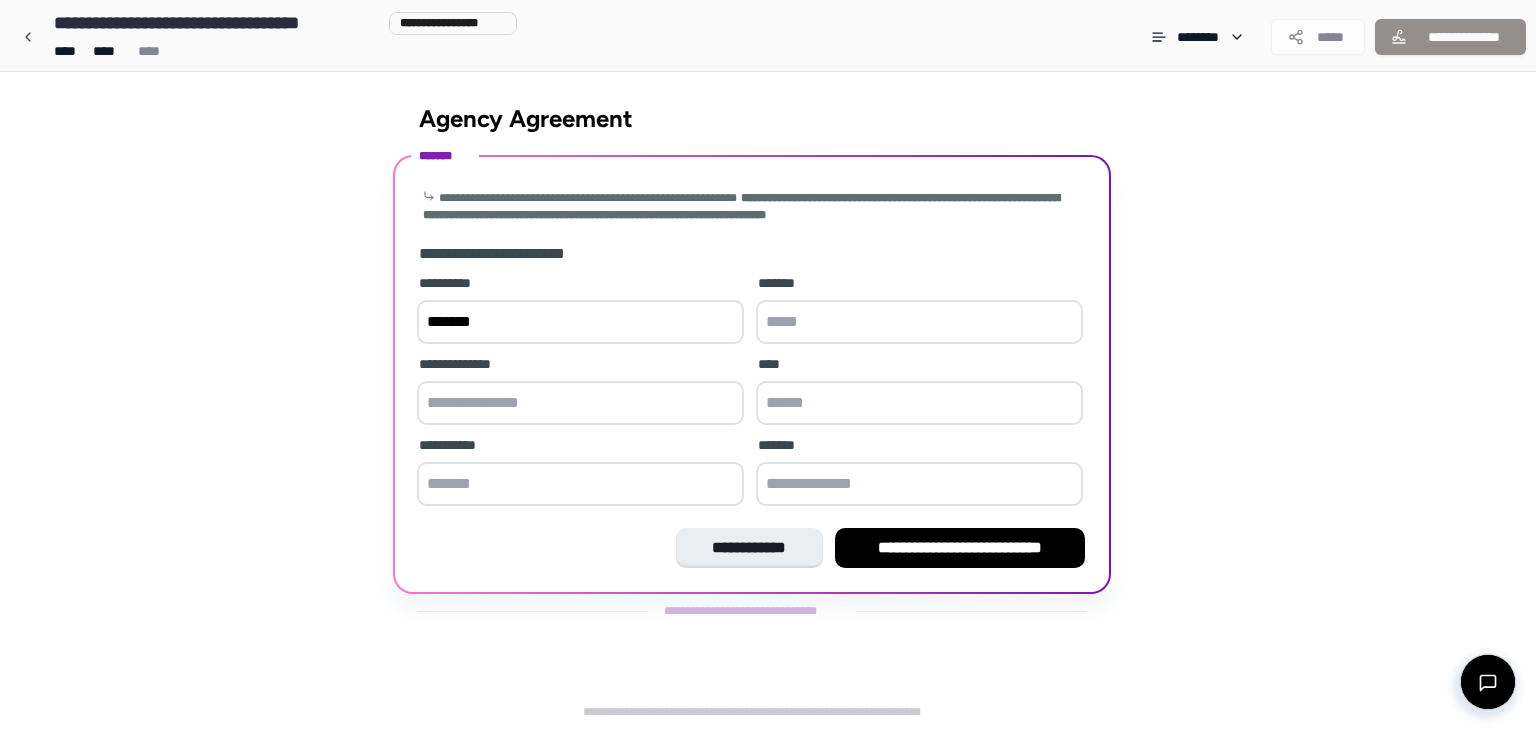 type on "*******" 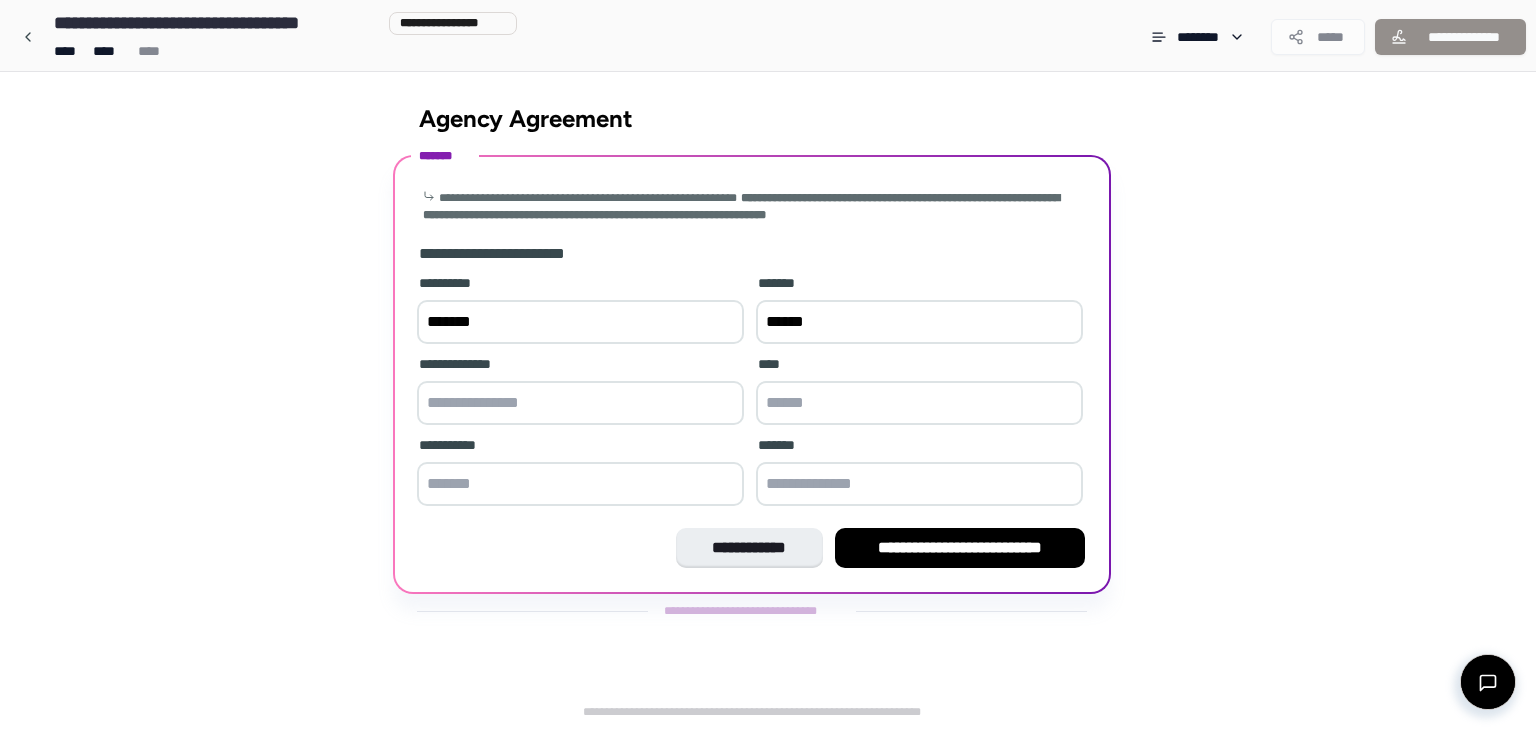 type on "******" 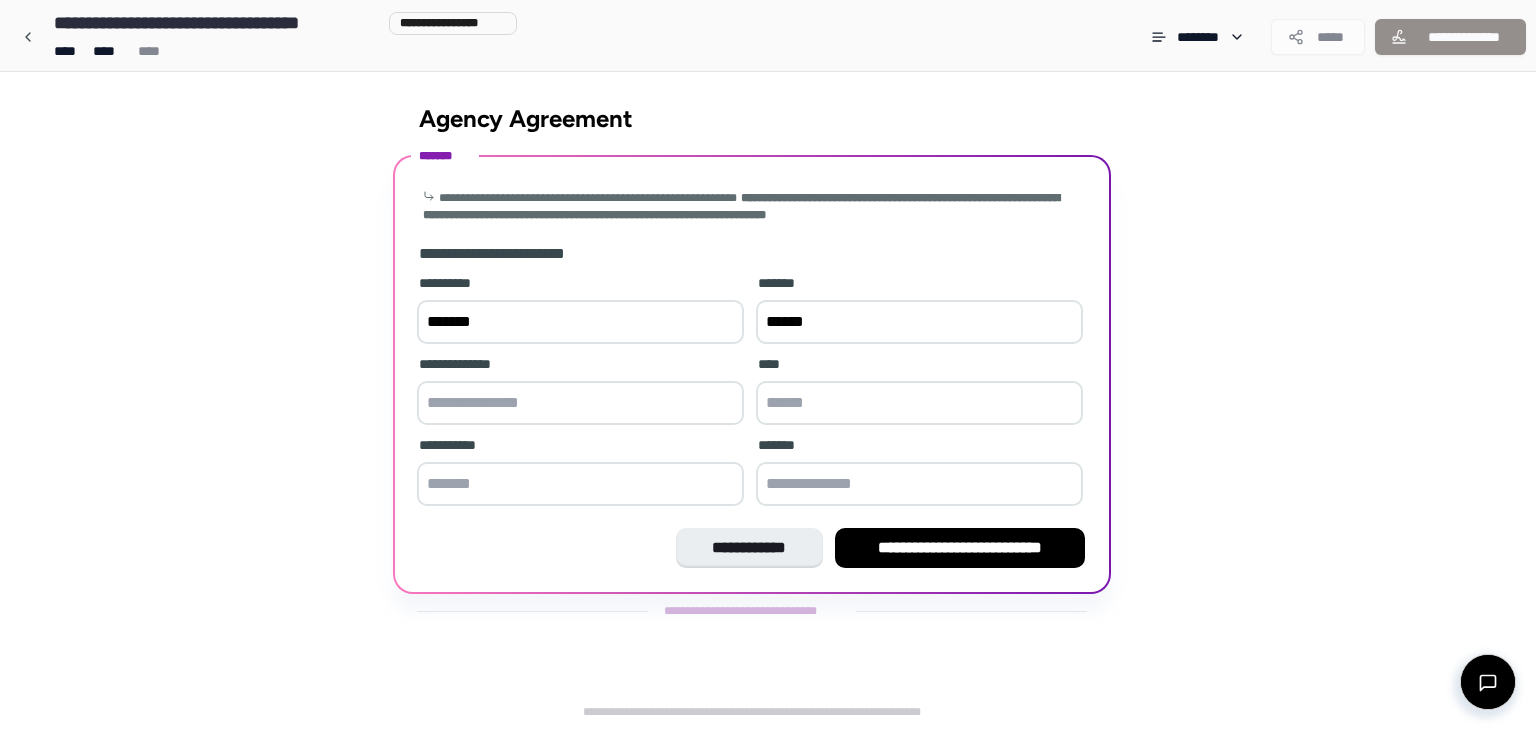click at bounding box center [580, 403] 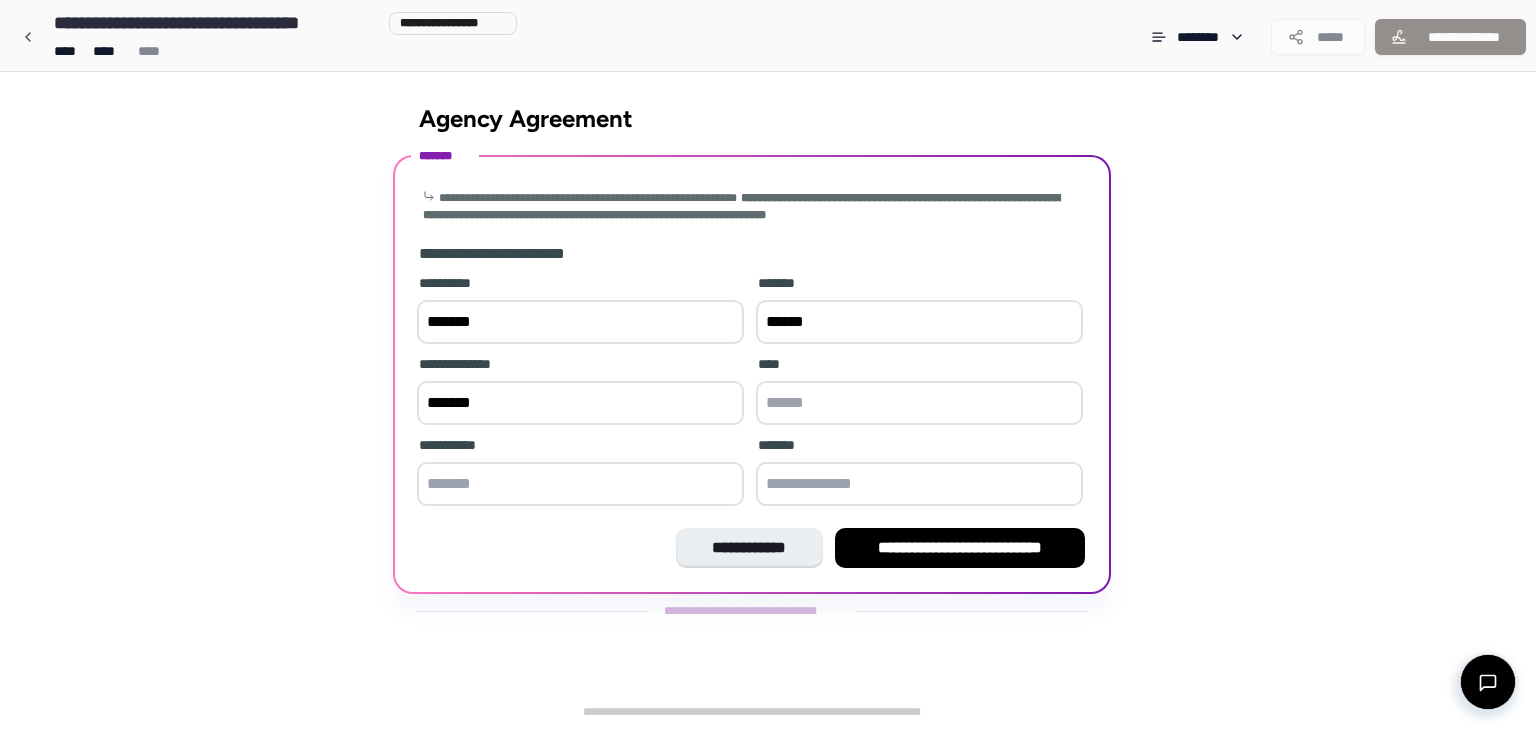 type on "*******" 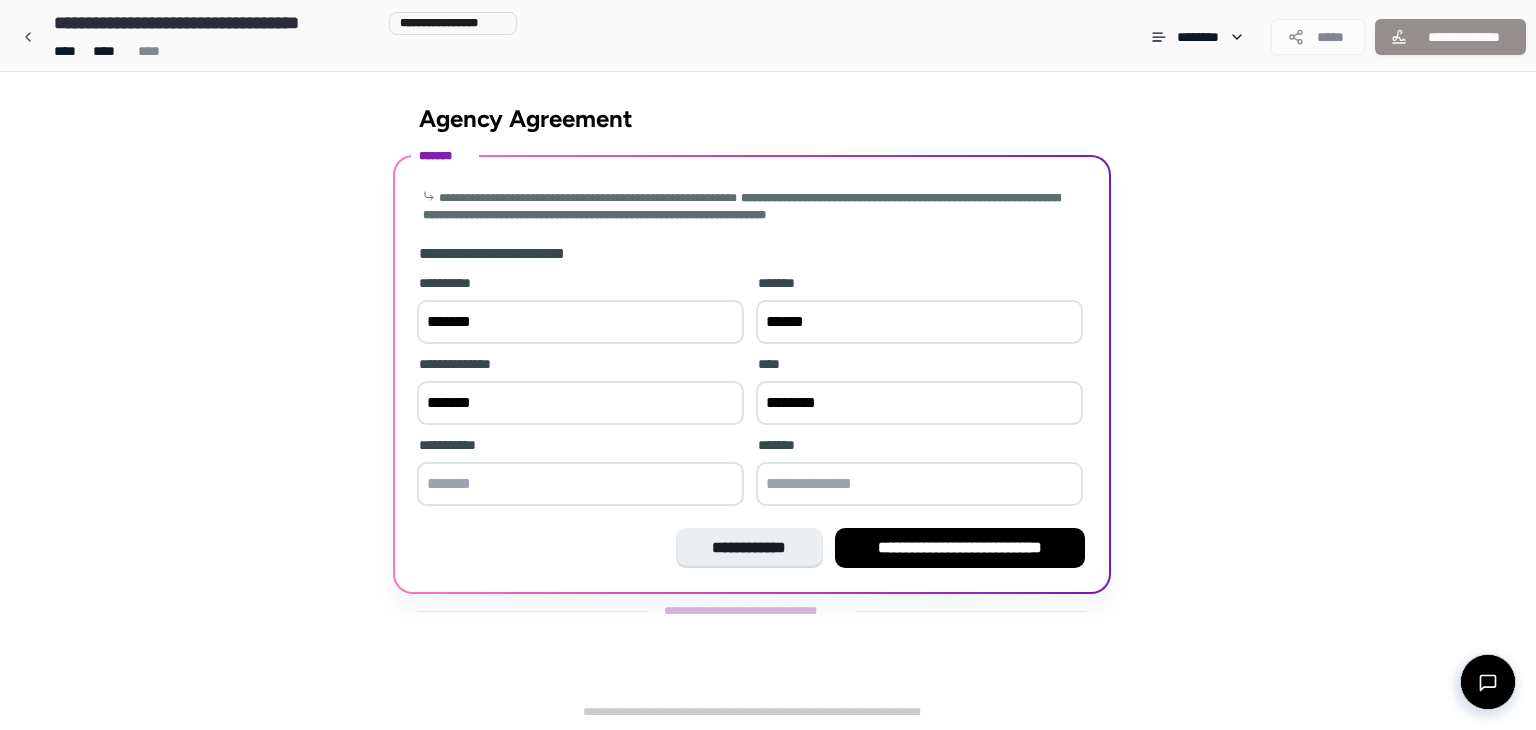 type on "********" 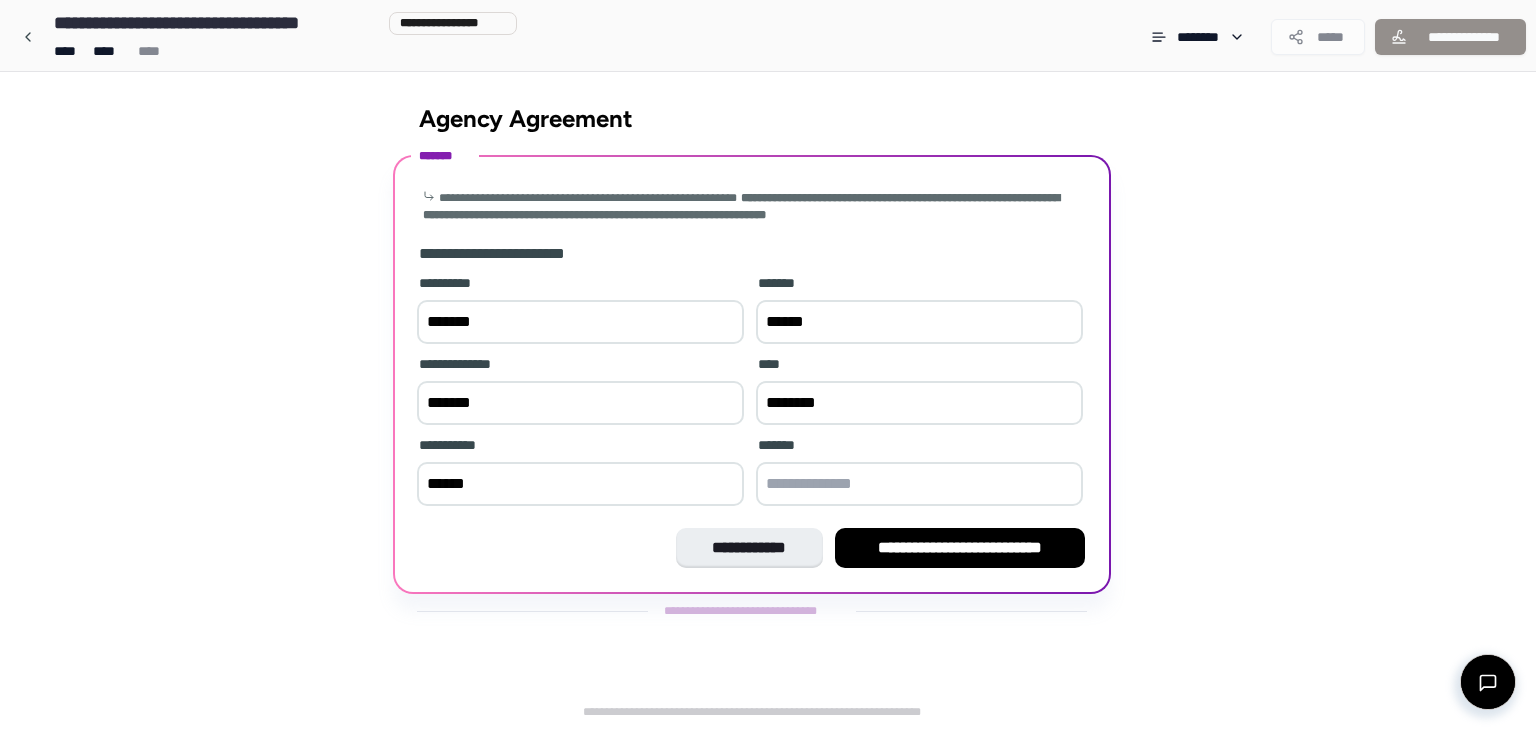 type on "******" 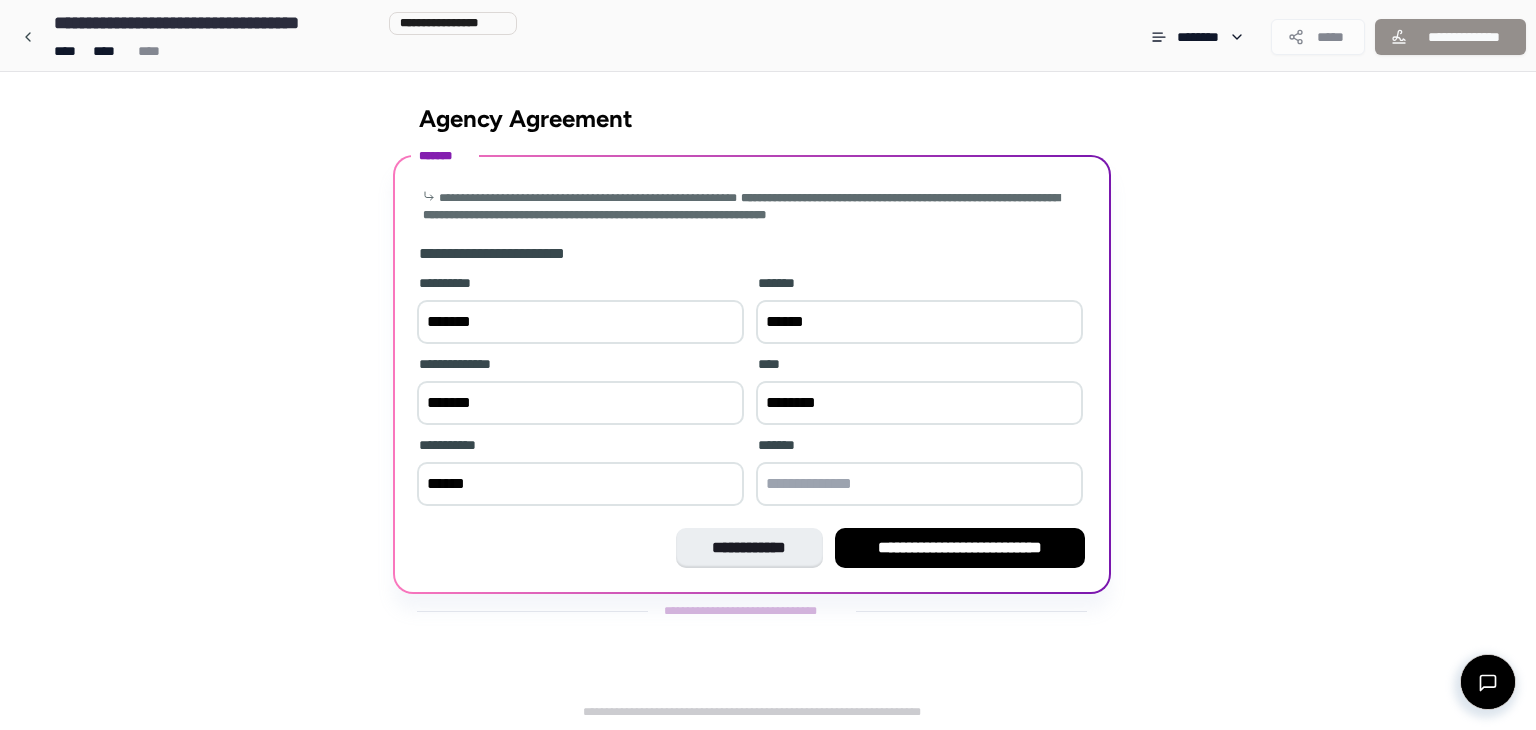 click at bounding box center (919, 484) 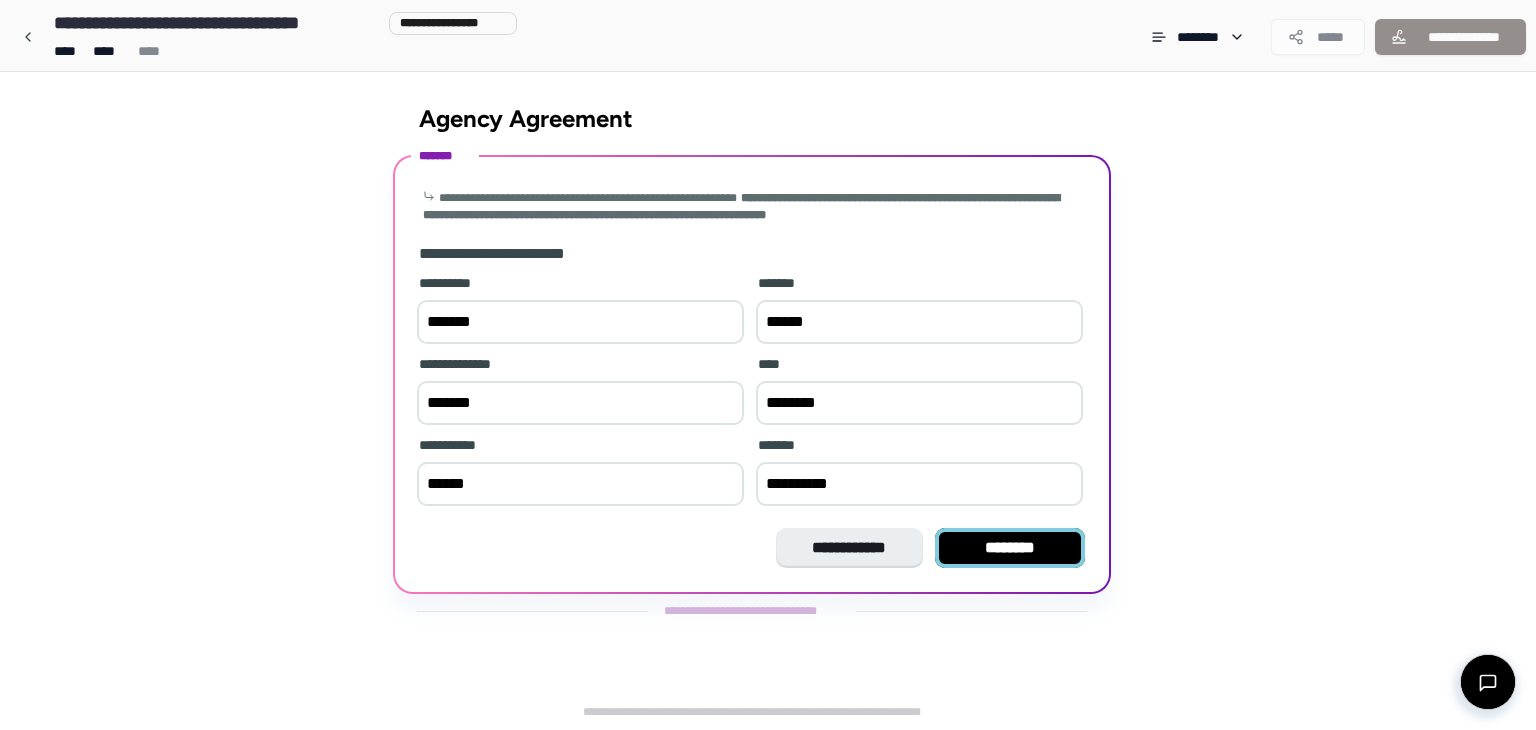 type on "**********" 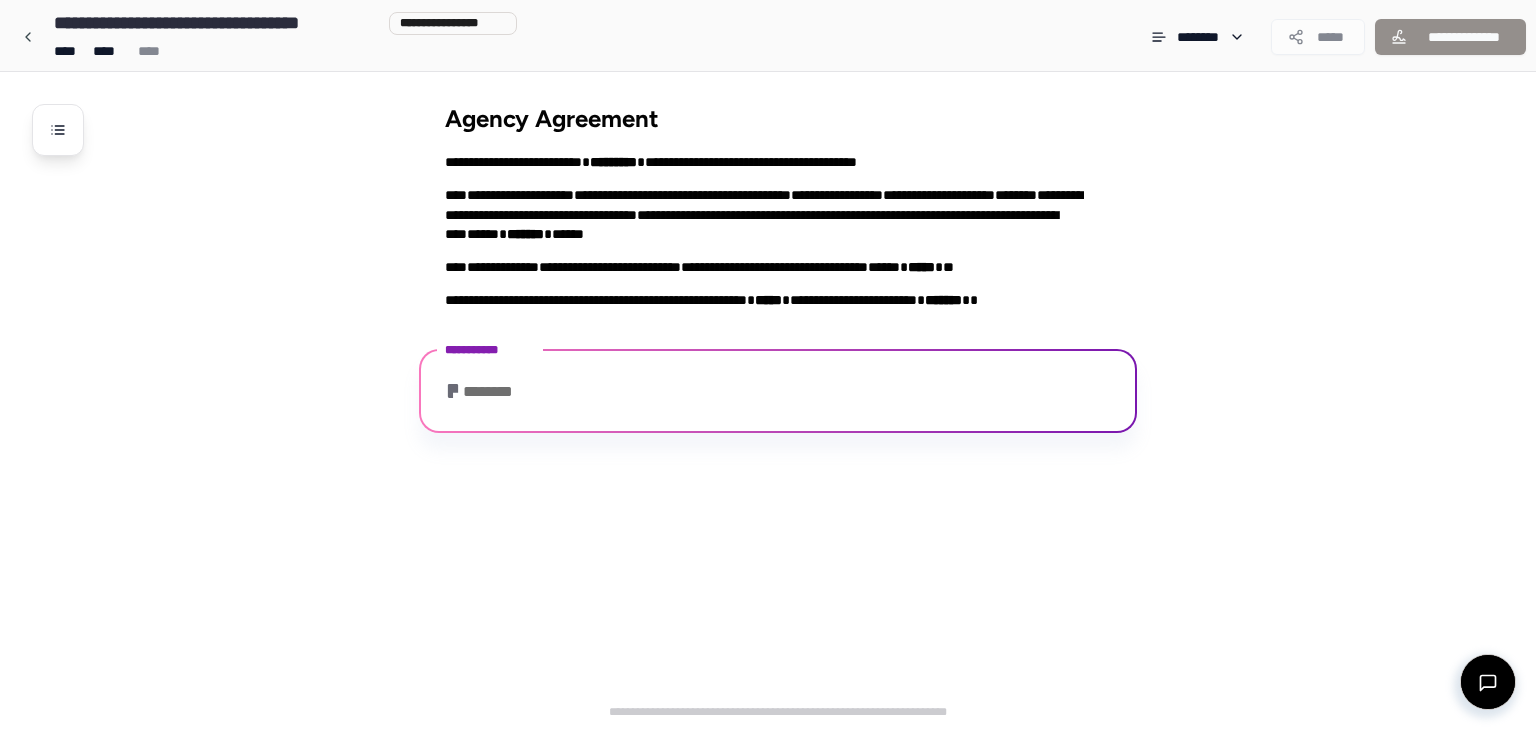 click on "**********" at bounding box center (778, 391) 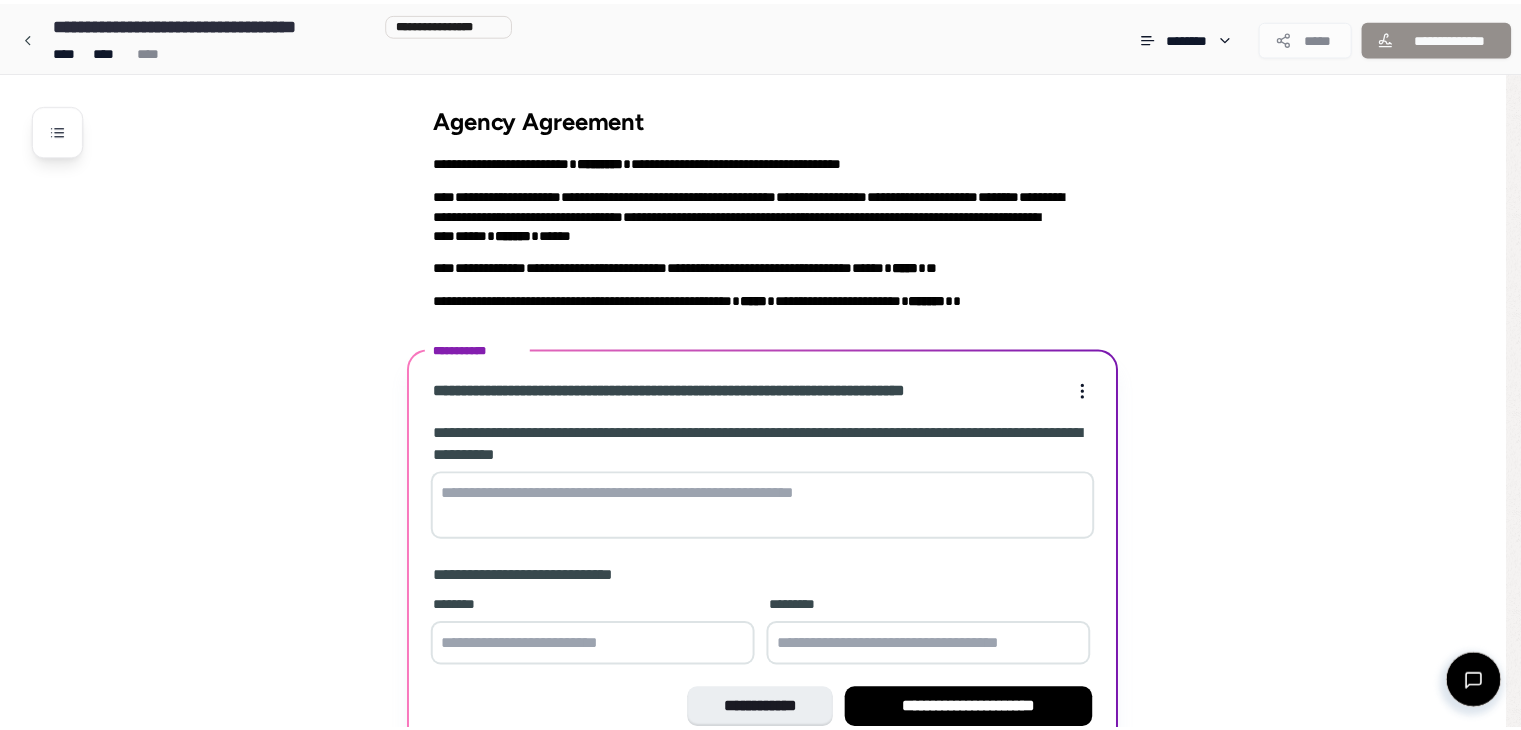 scroll, scrollTop: 101, scrollLeft: 0, axis: vertical 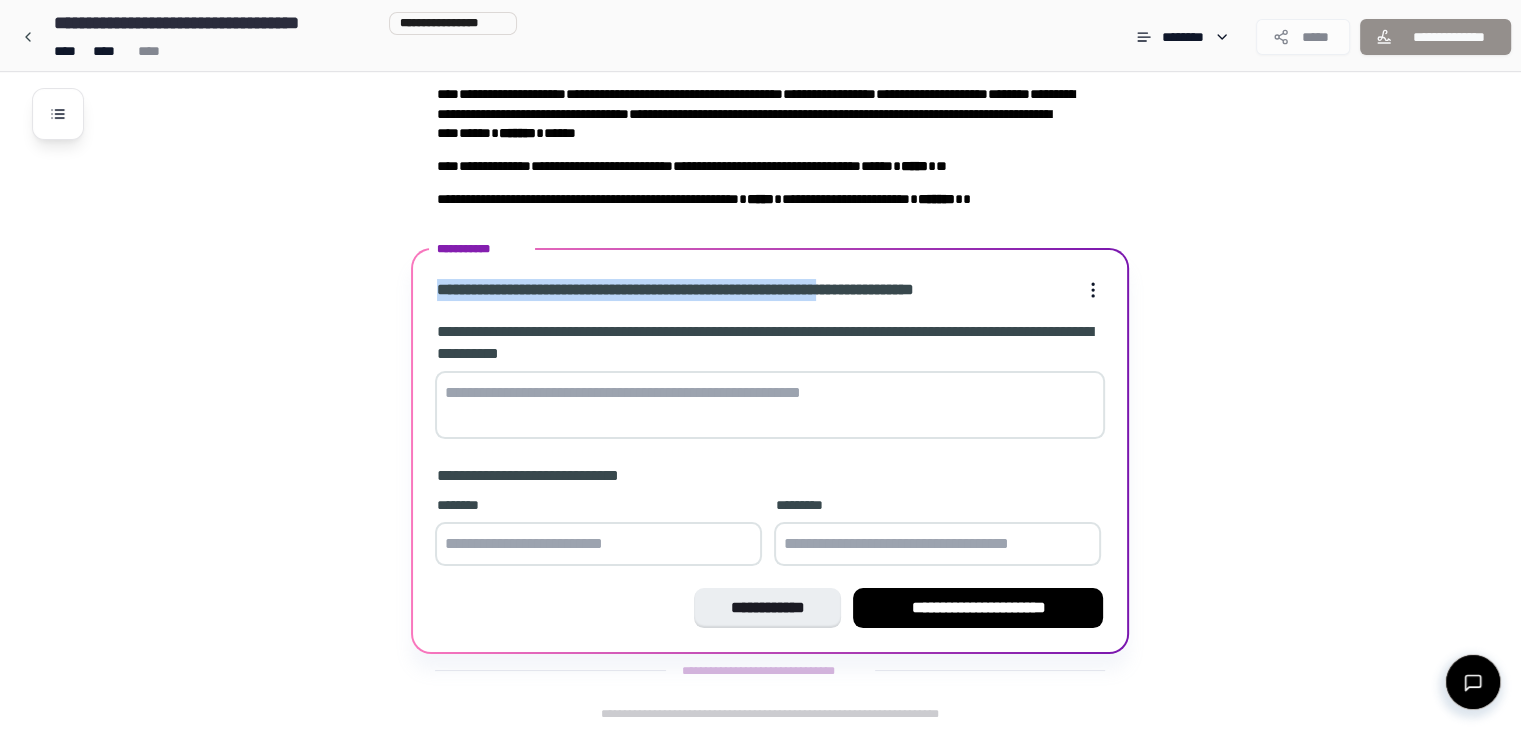 drag, startPoint x: 440, startPoint y: 291, endPoint x: 912, endPoint y: 292, distance: 472.00107 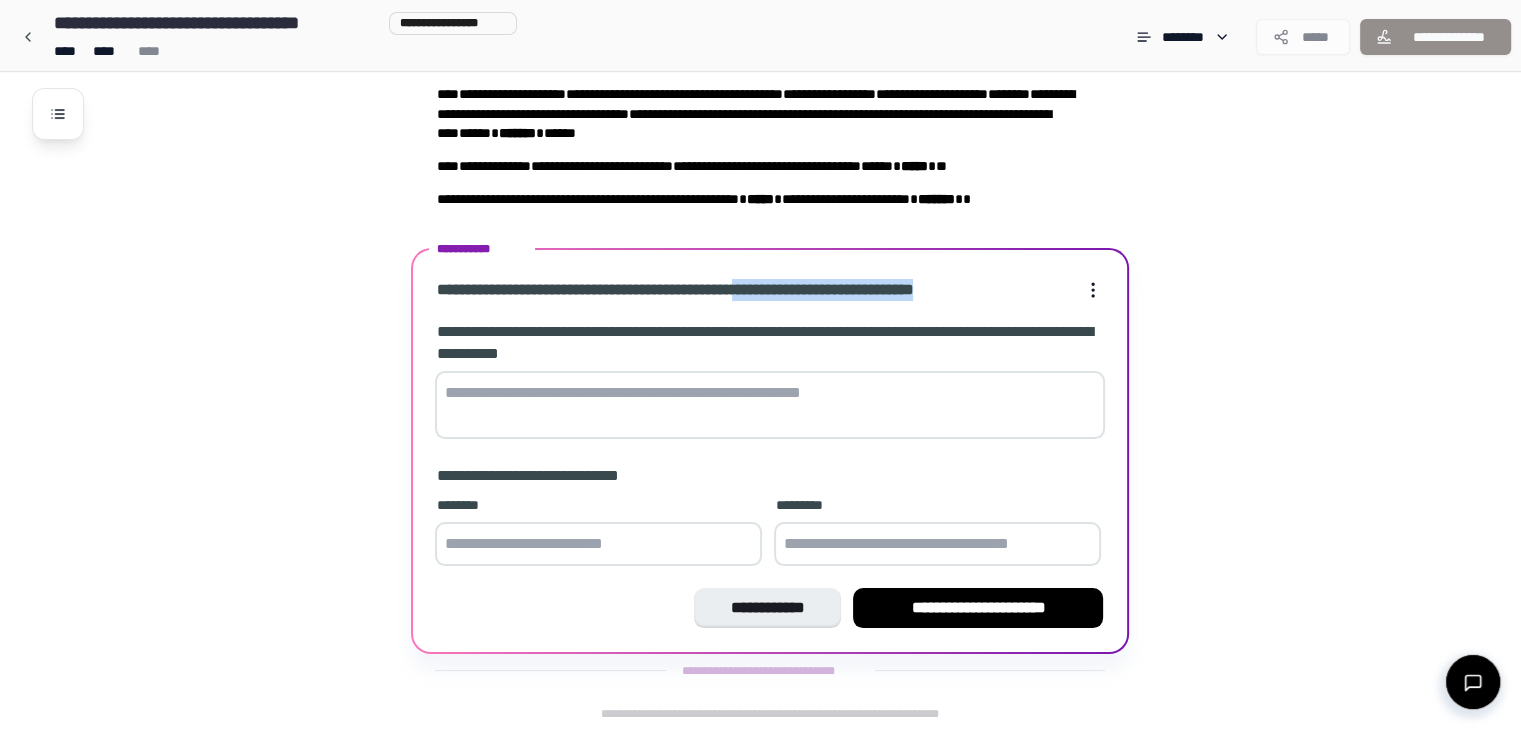 drag, startPoint x: 804, startPoint y: 292, endPoint x: 1037, endPoint y: 292, distance: 233 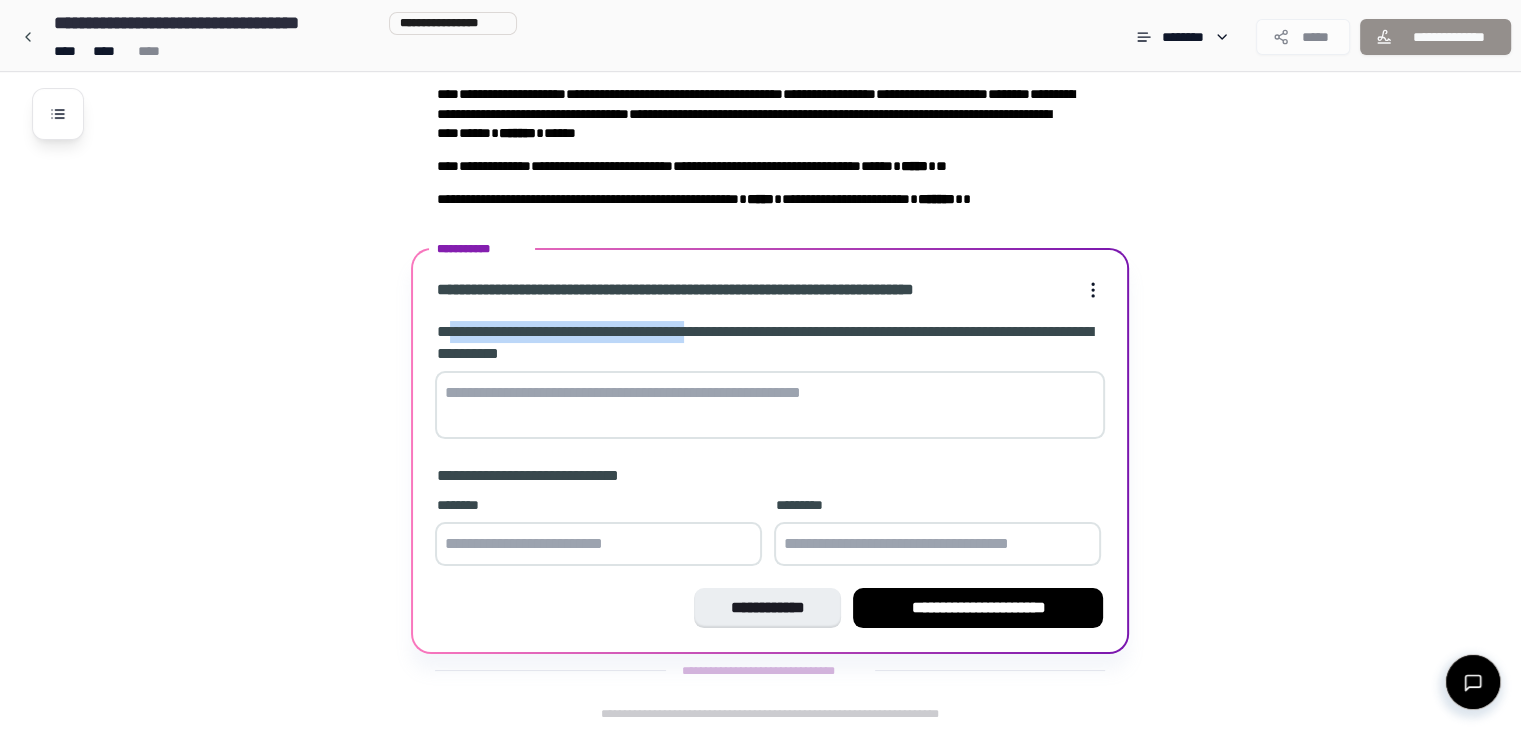 drag, startPoint x: 465, startPoint y: 337, endPoint x: 748, endPoint y: 333, distance: 283.02826 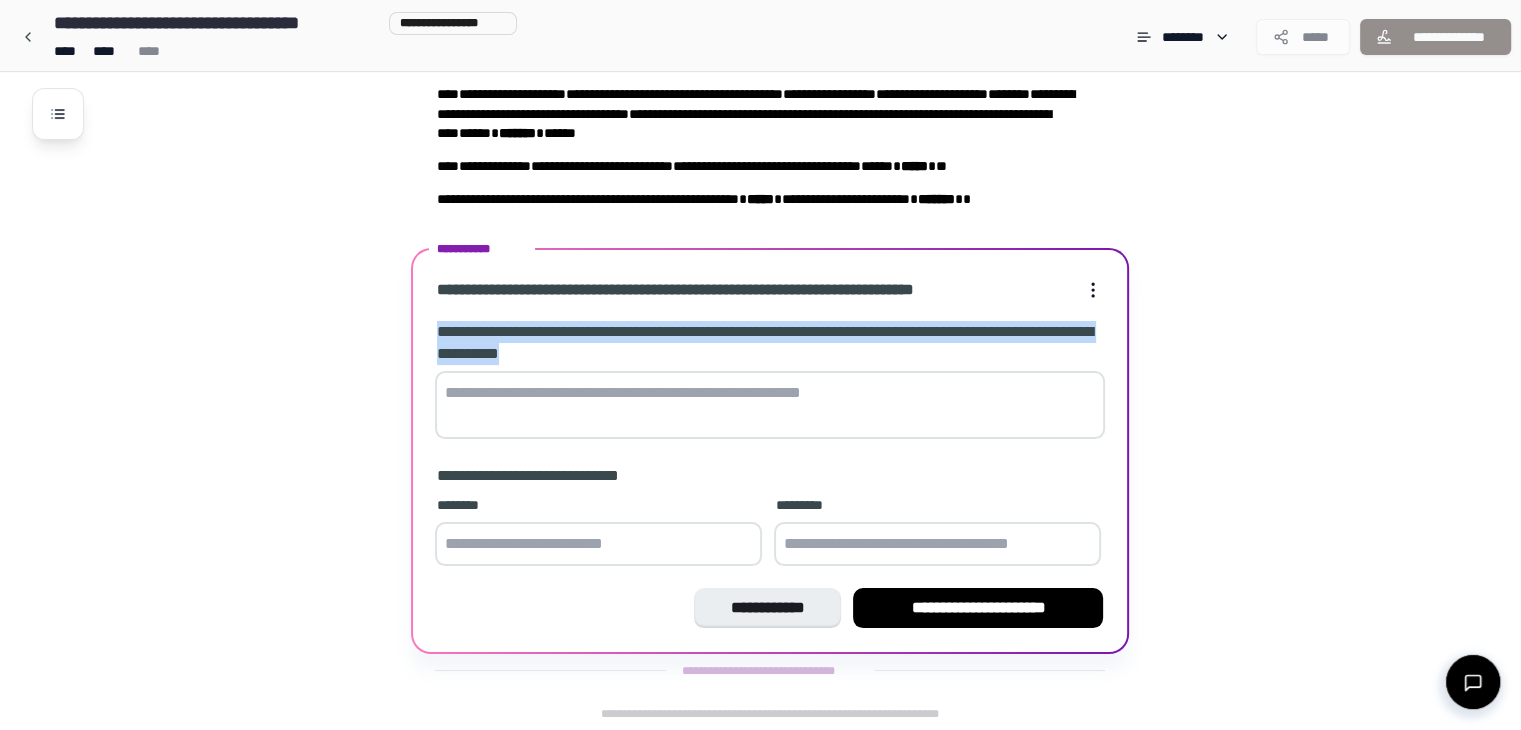 drag, startPoint x: 671, startPoint y: 349, endPoint x: 415, endPoint y: 321, distance: 257.5267 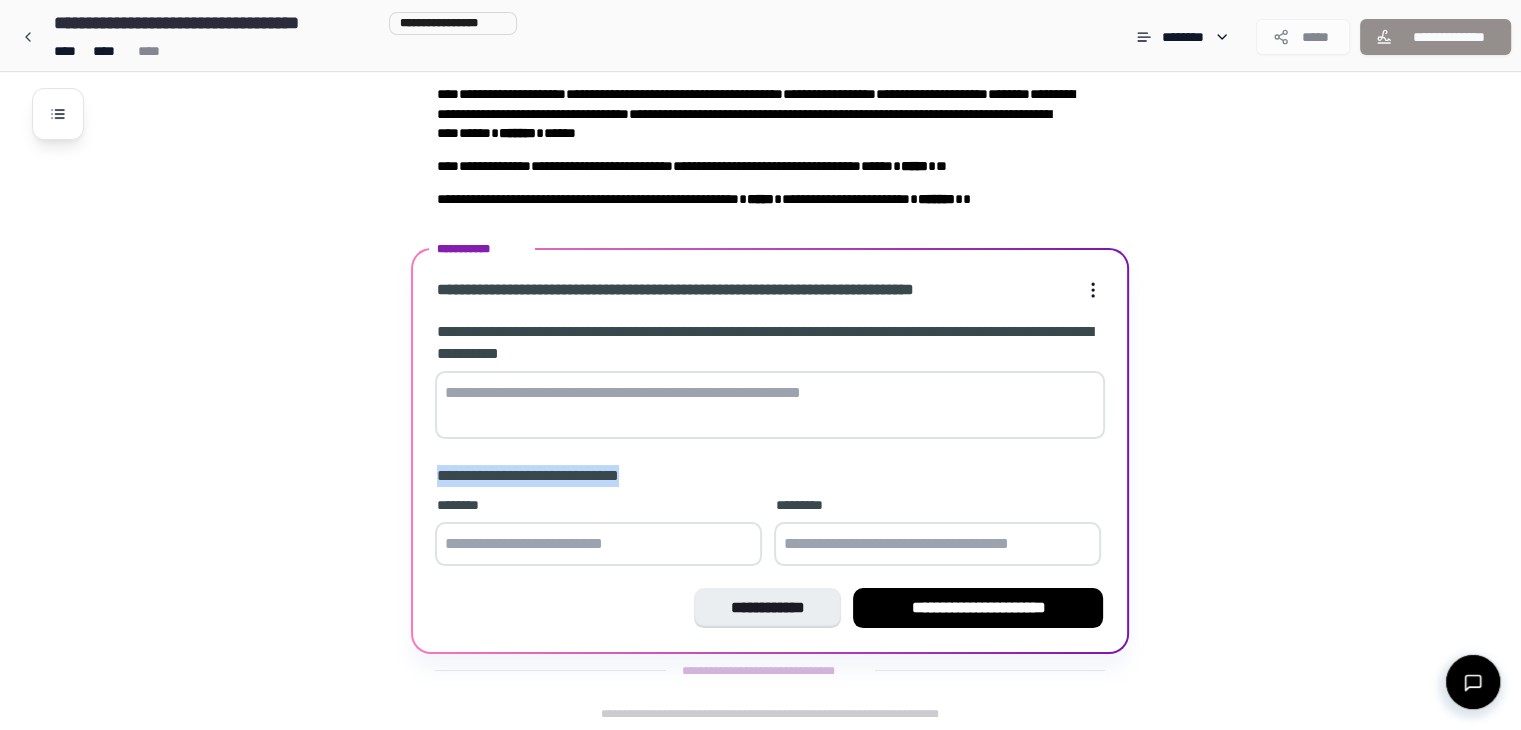 drag, startPoint x: 653, startPoint y: 475, endPoint x: 440, endPoint y: 465, distance: 213.23462 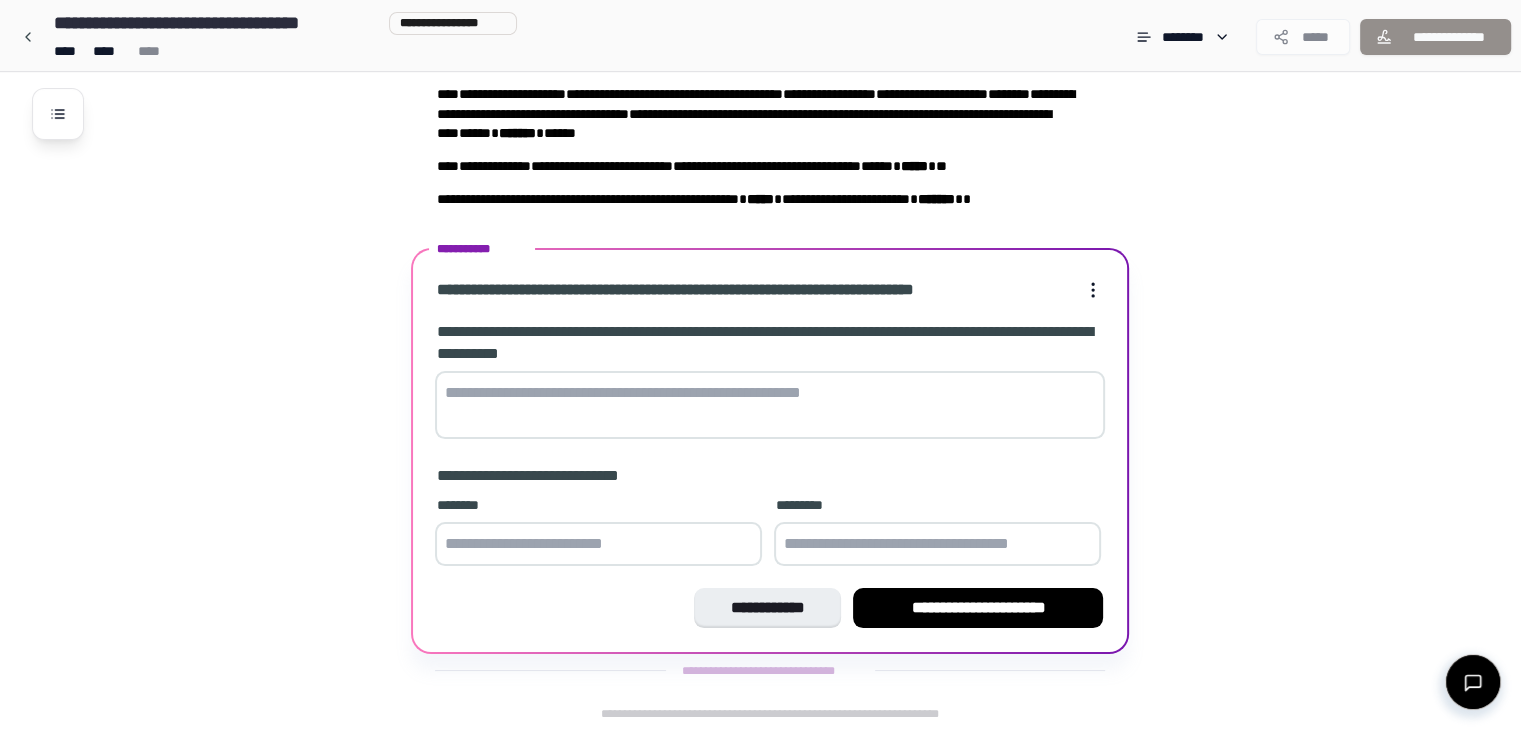 click on "*********" at bounding box center (937, 505) 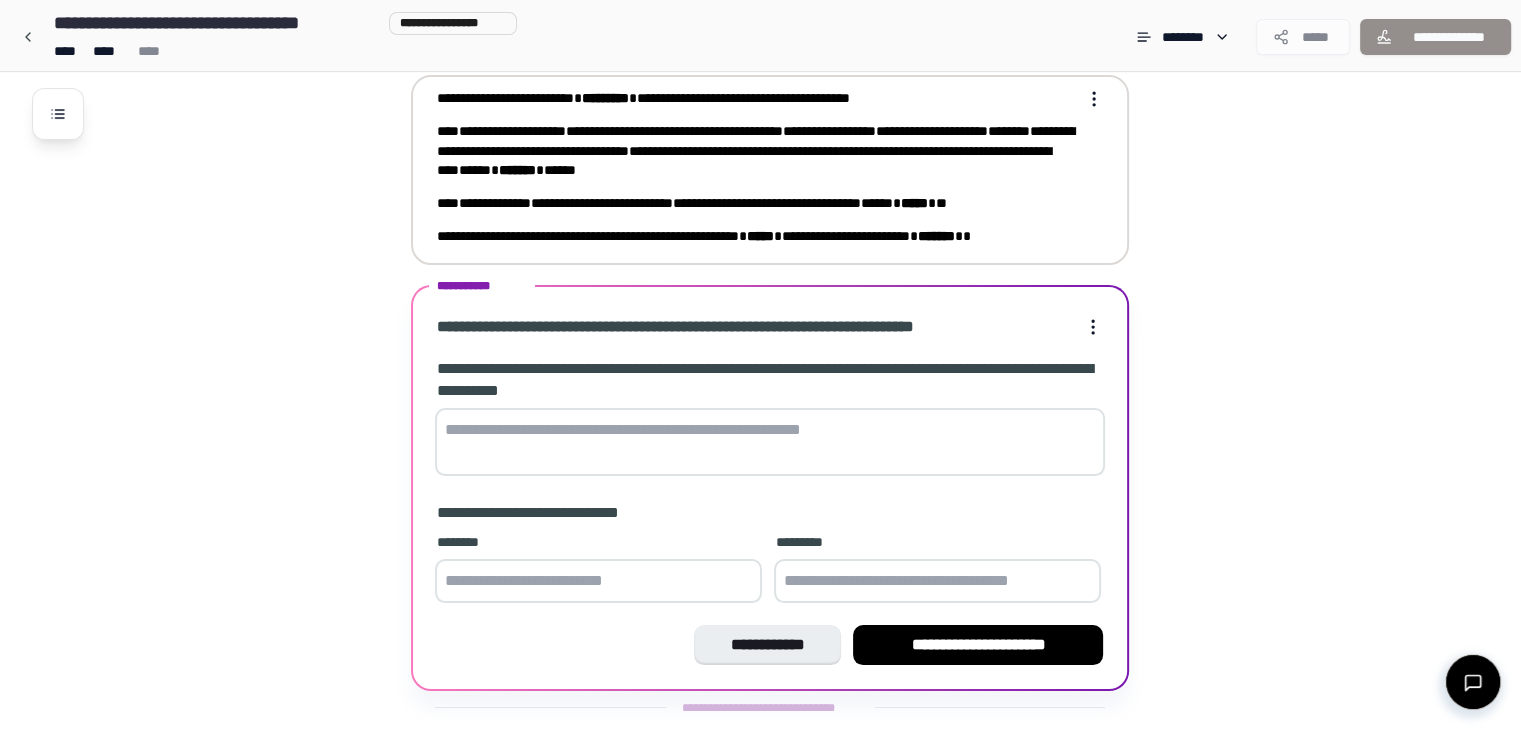 scroll, scrollTop: 101, scrollLeft: 0, axis: vertical 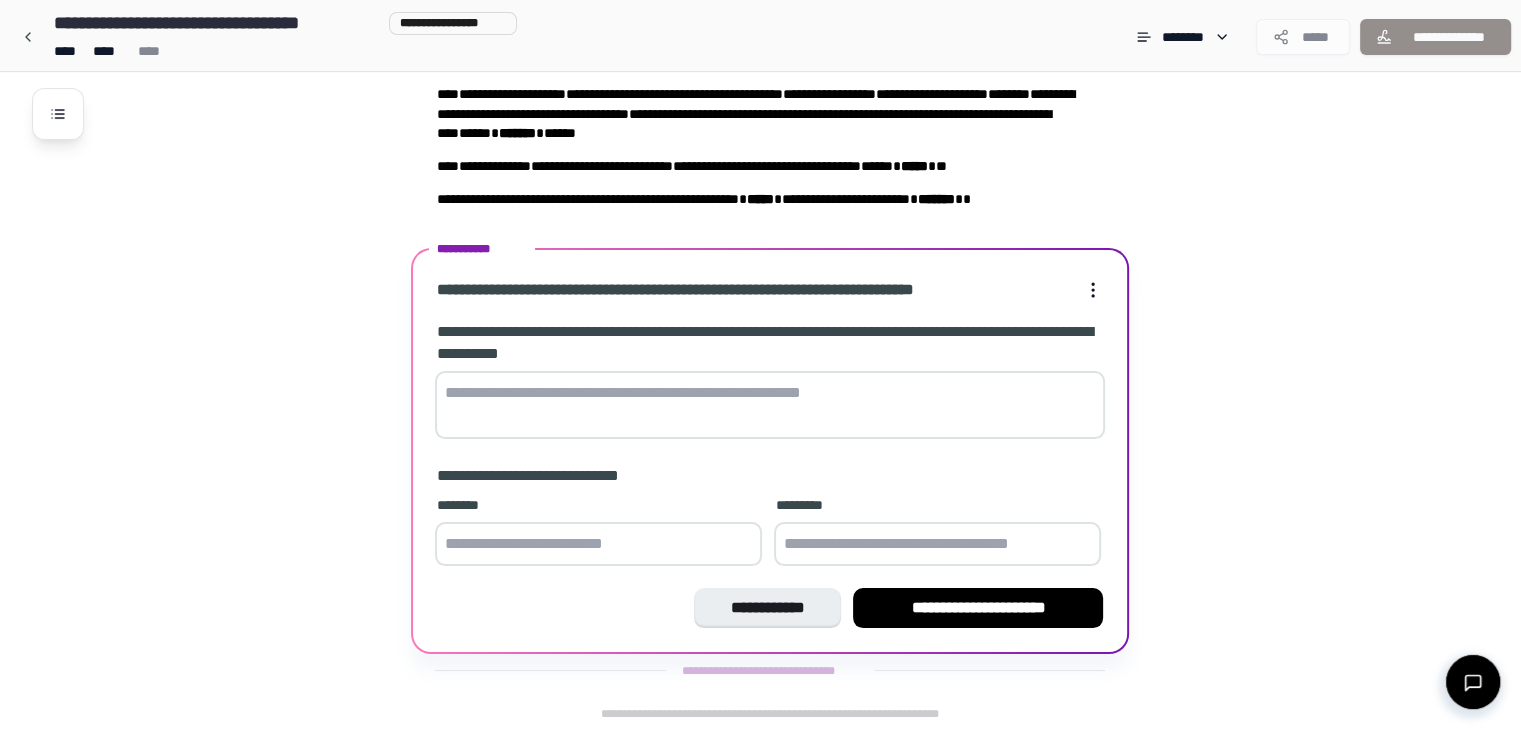 click at bounding box center [770, 405] 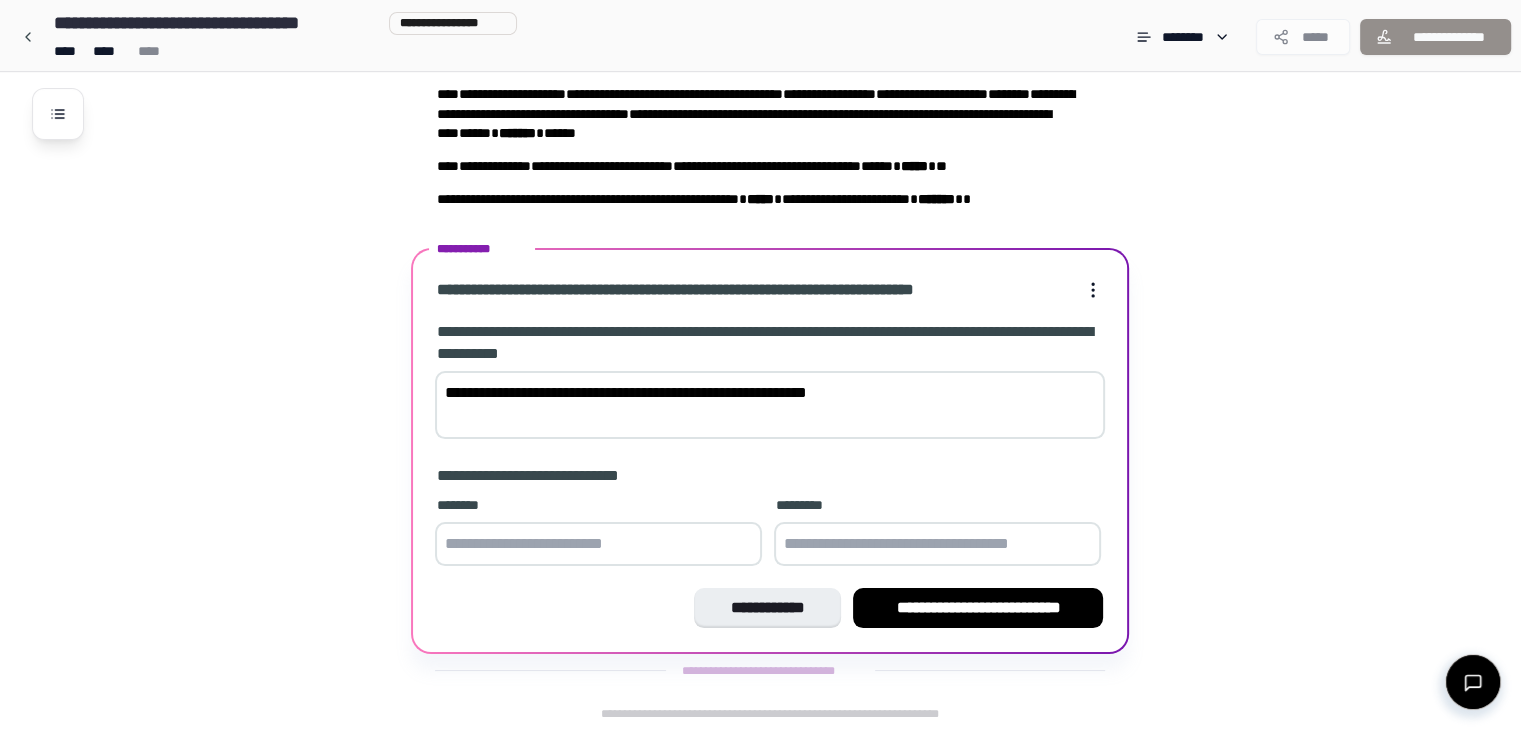 type on "**********" 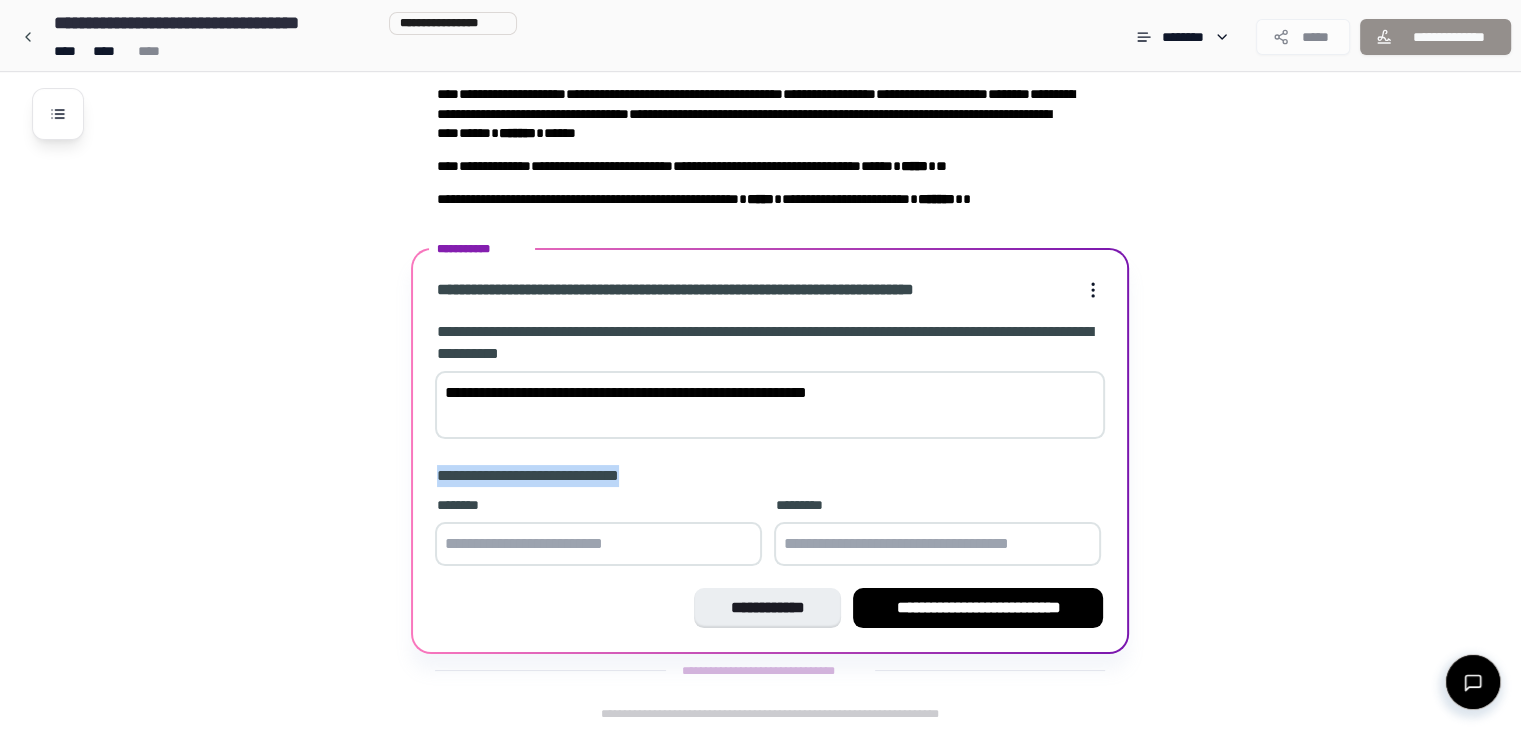 drag, startPoint x: 648, startPoint y: 473, endPoint x: 423, endPoint y: 471, distance: 225.0089 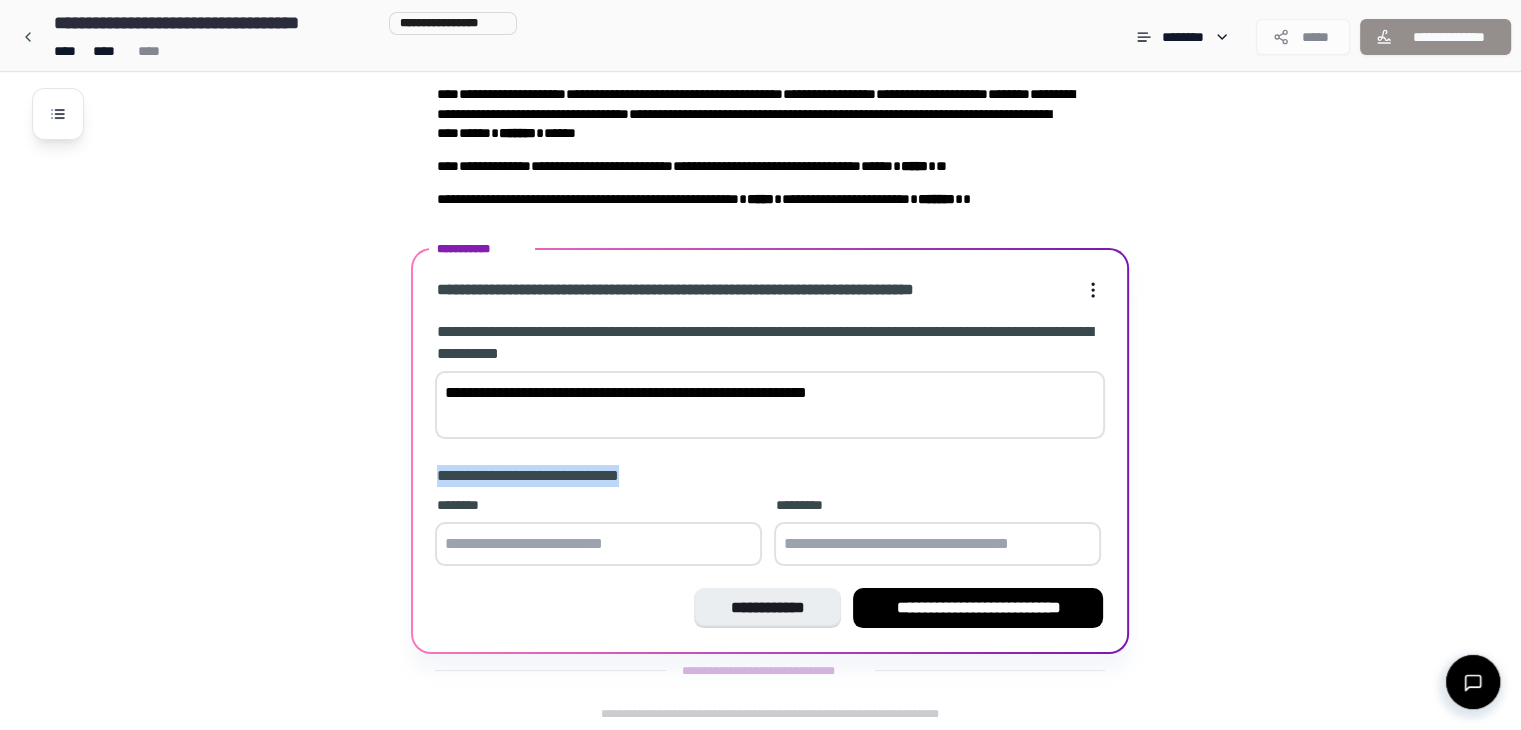 copy on "**********" 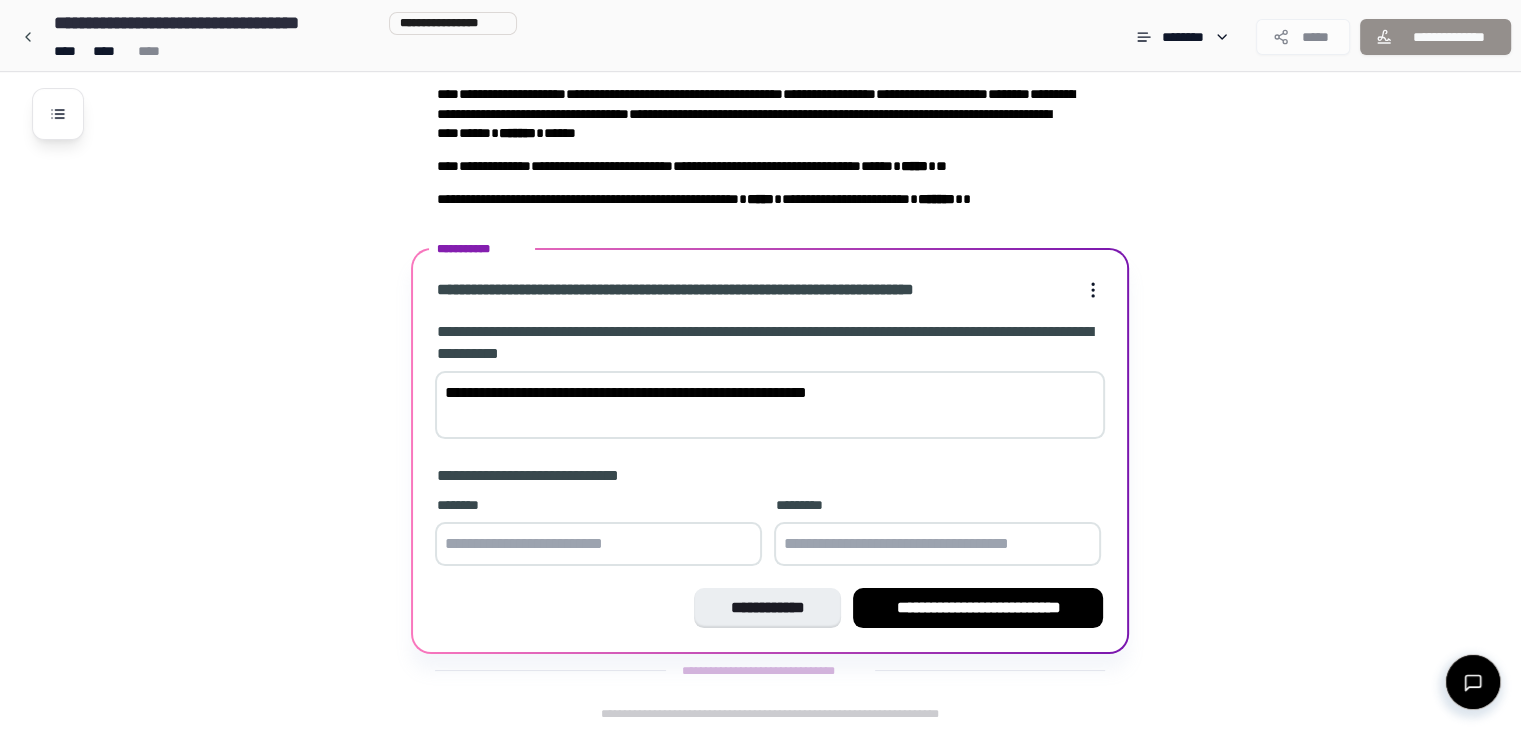 click at bounding box center [937, 544] 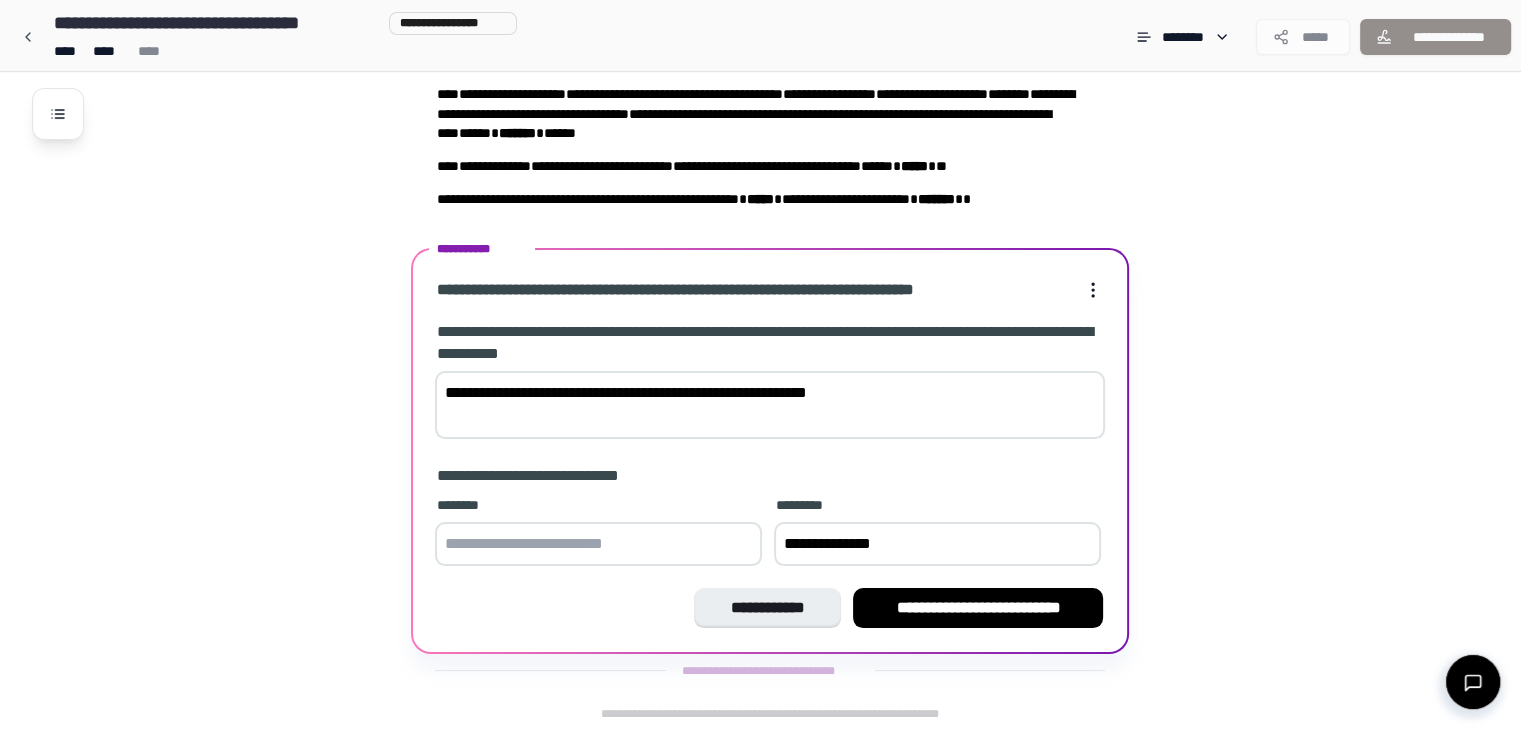 type on "**********" 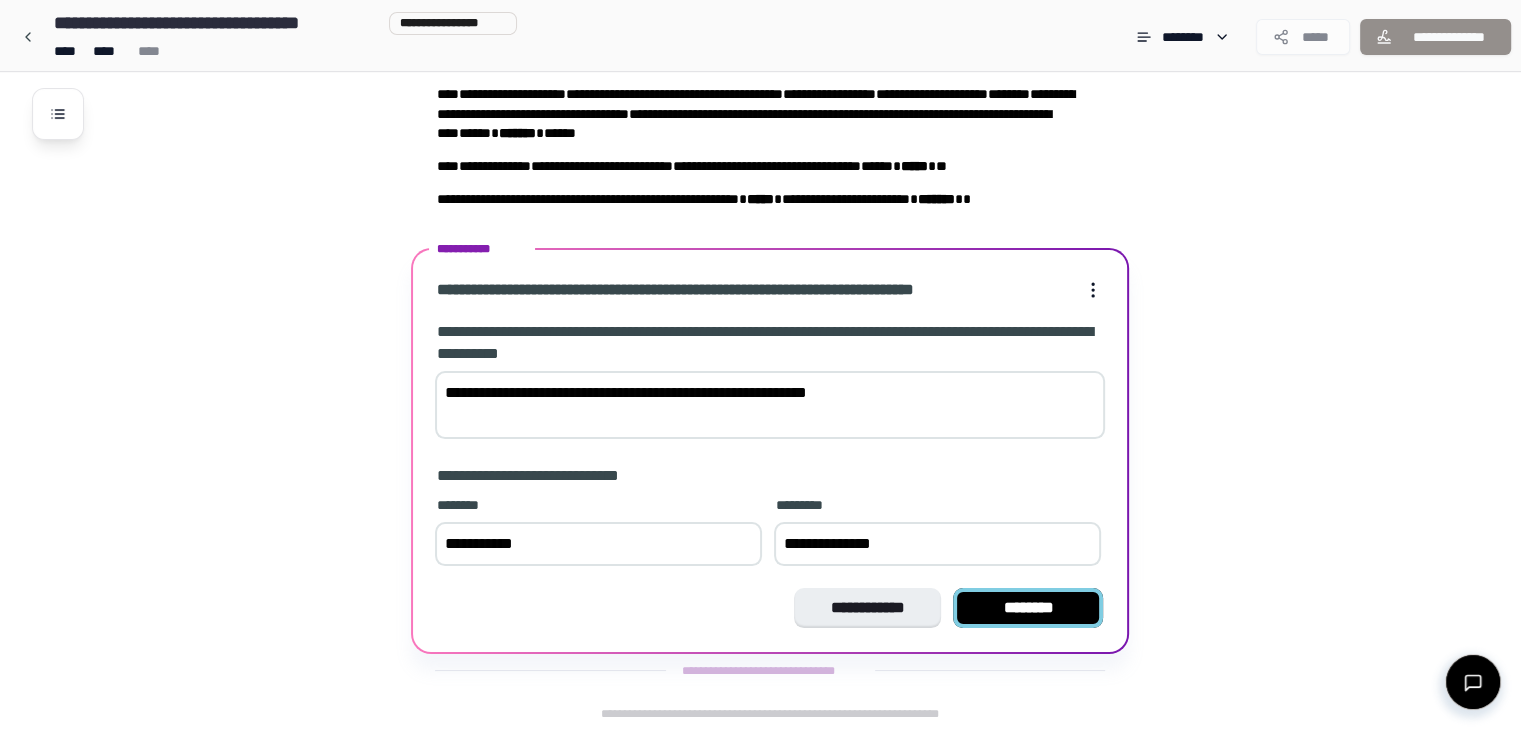 type on "**********" 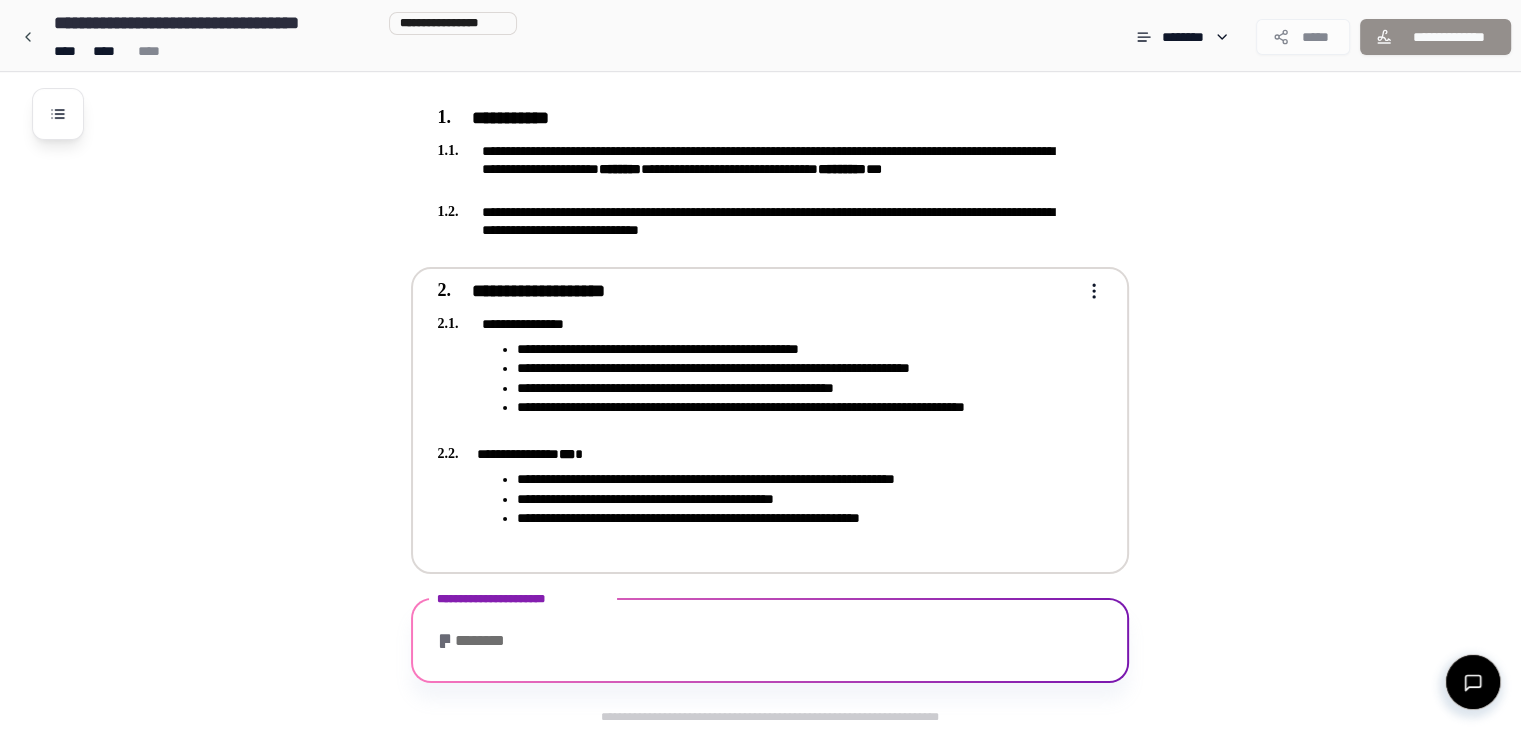 scroll, scrollTop: 568, scrollLeft: 0, axis: vertical 